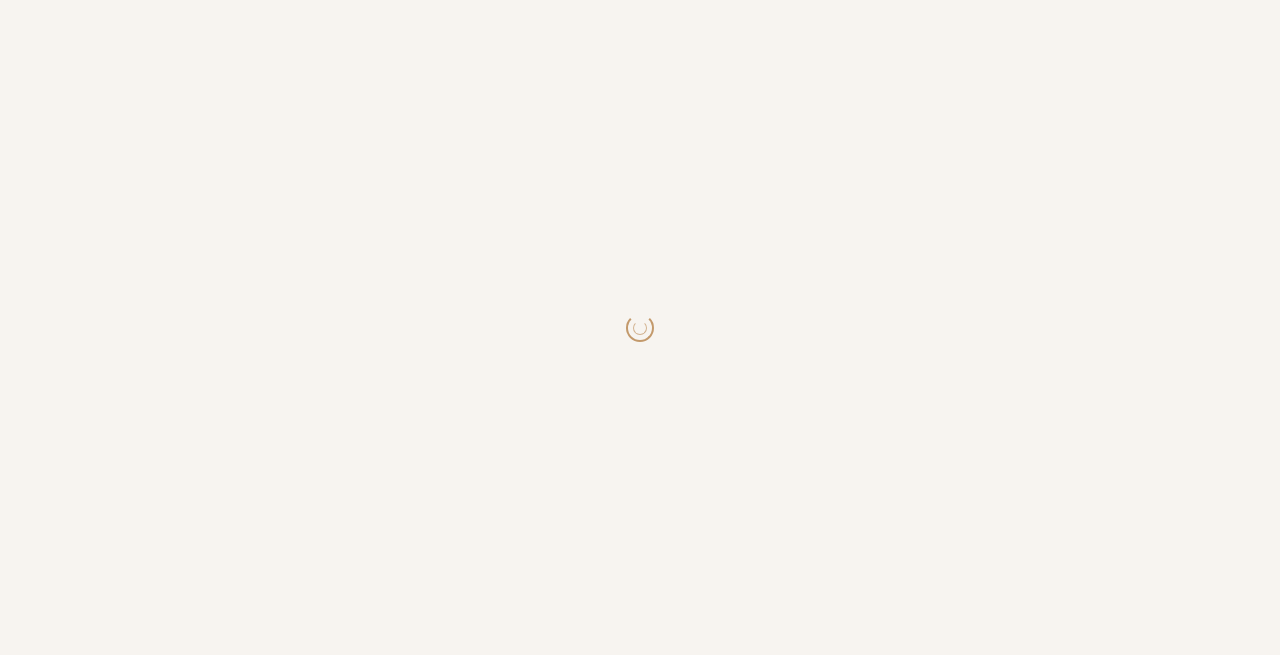 scroll, scrollTop: 0, scrollLeft: 0, axis: both 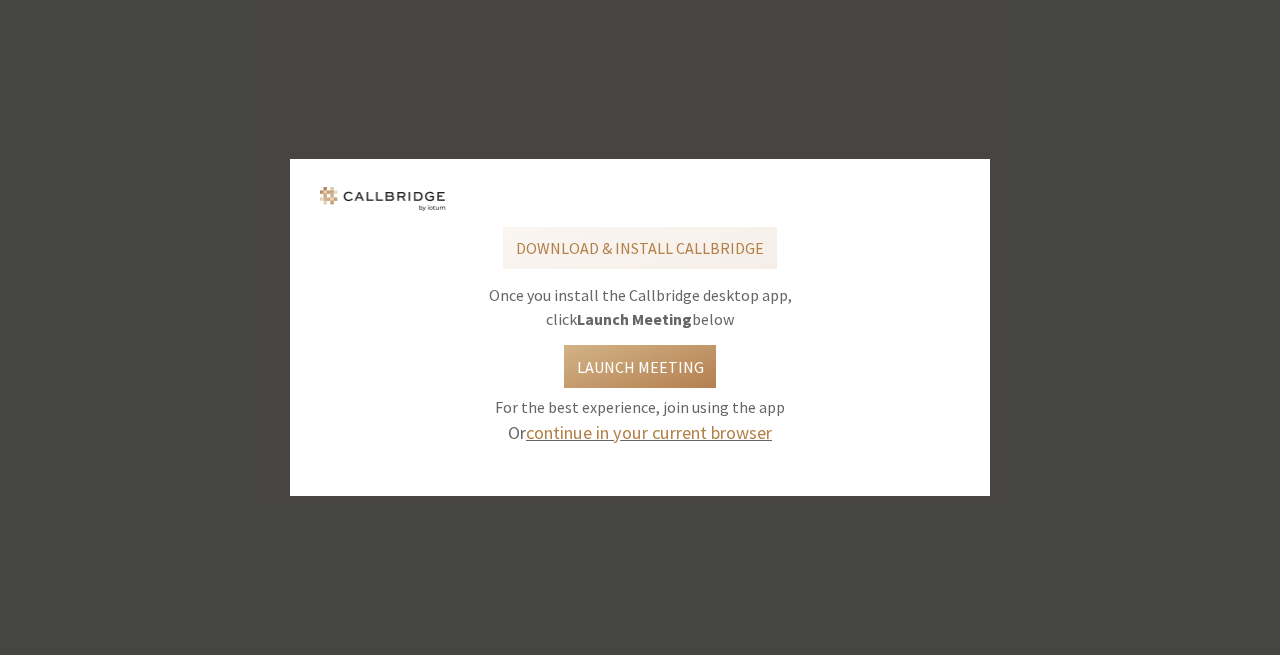 click on "continue in your current browser" at bounding box center [649, 432] 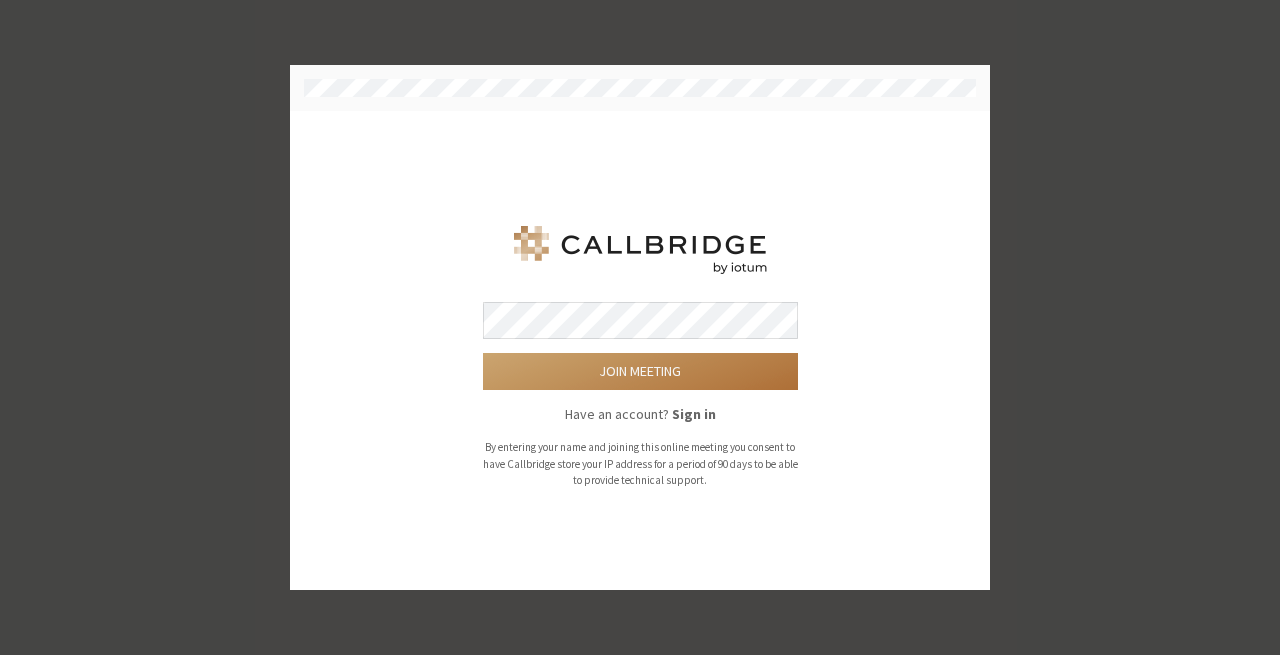 click on "Join meeting" at bounding box center [640, 371] 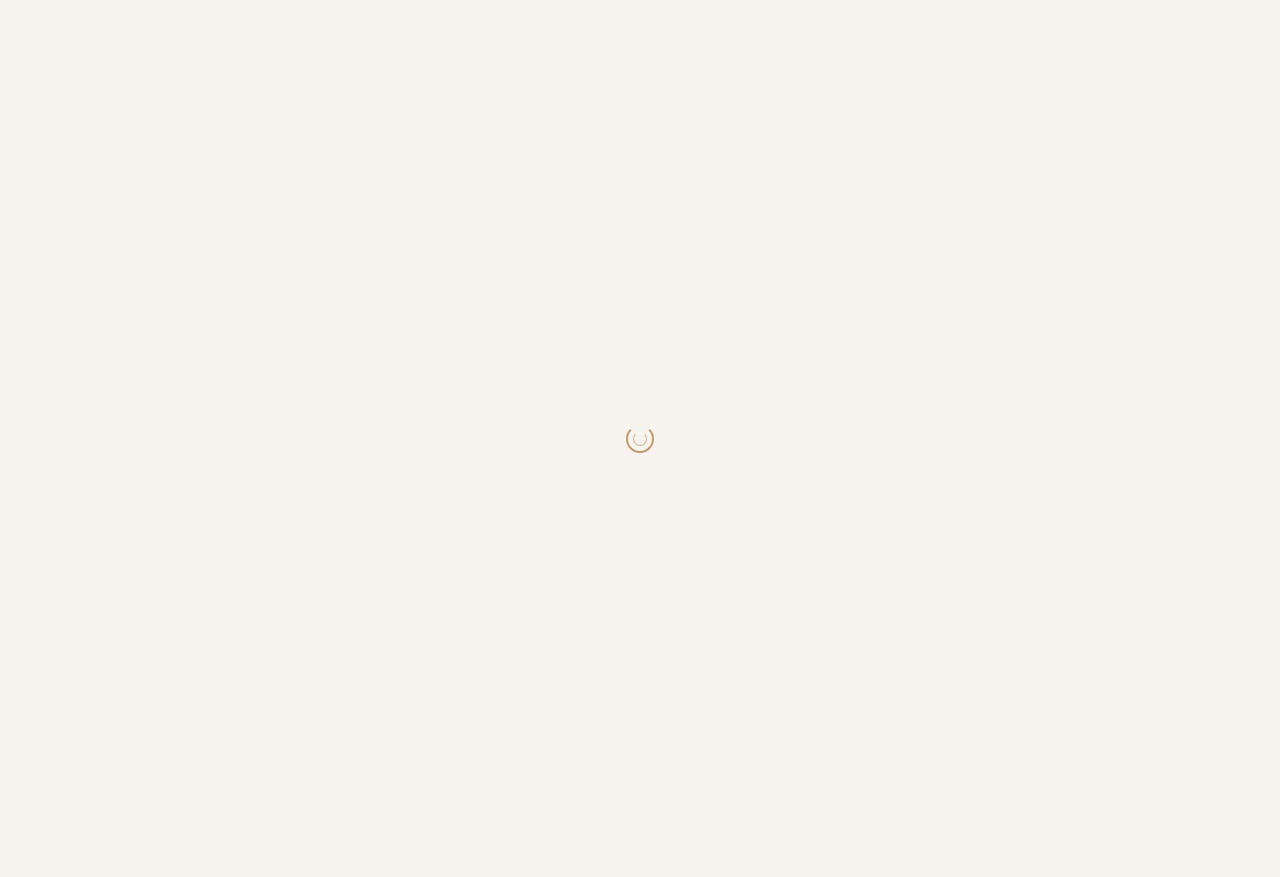 scroll, scrollTop: 0, scrollLeft: 0, axis: both 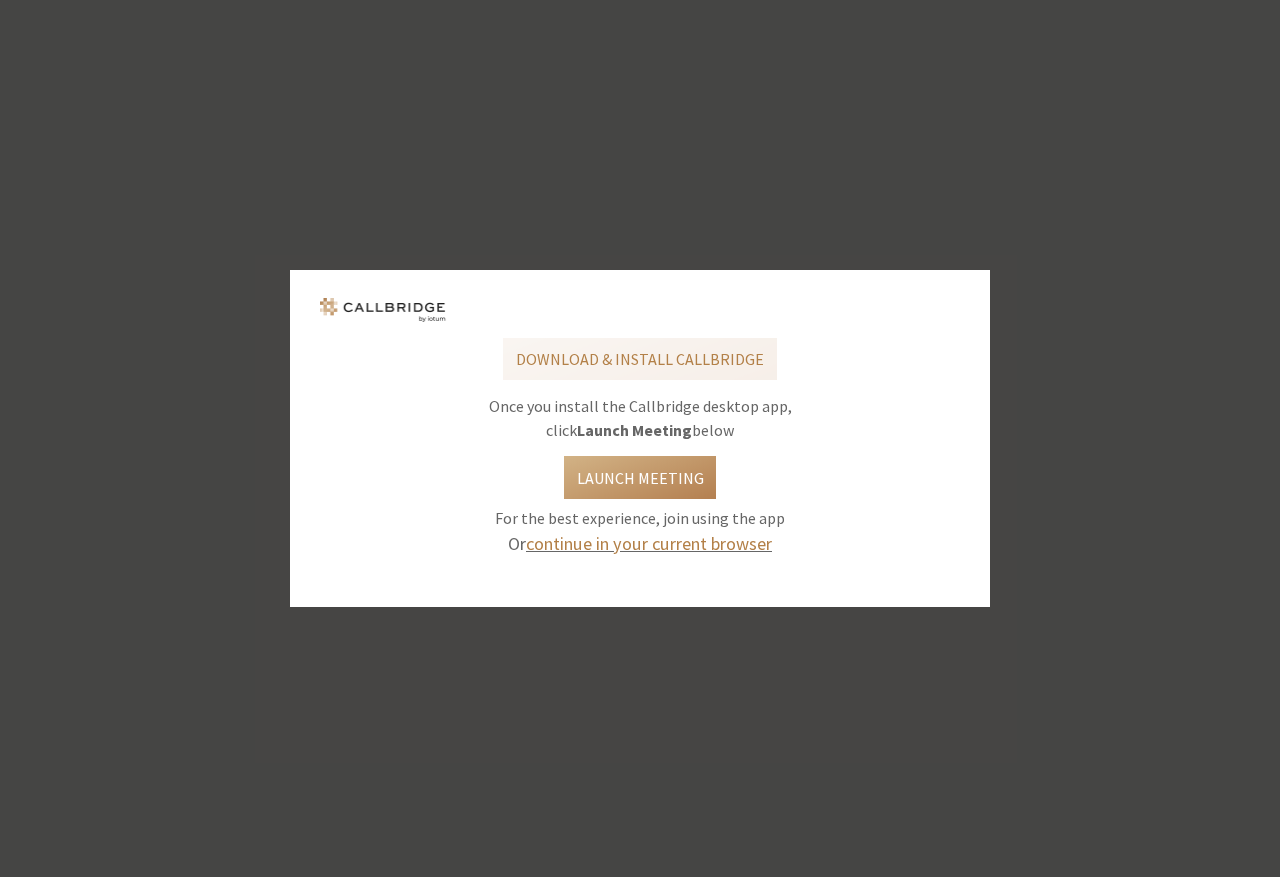 click on "continue in your current browser" at bounding box center [649, 543] 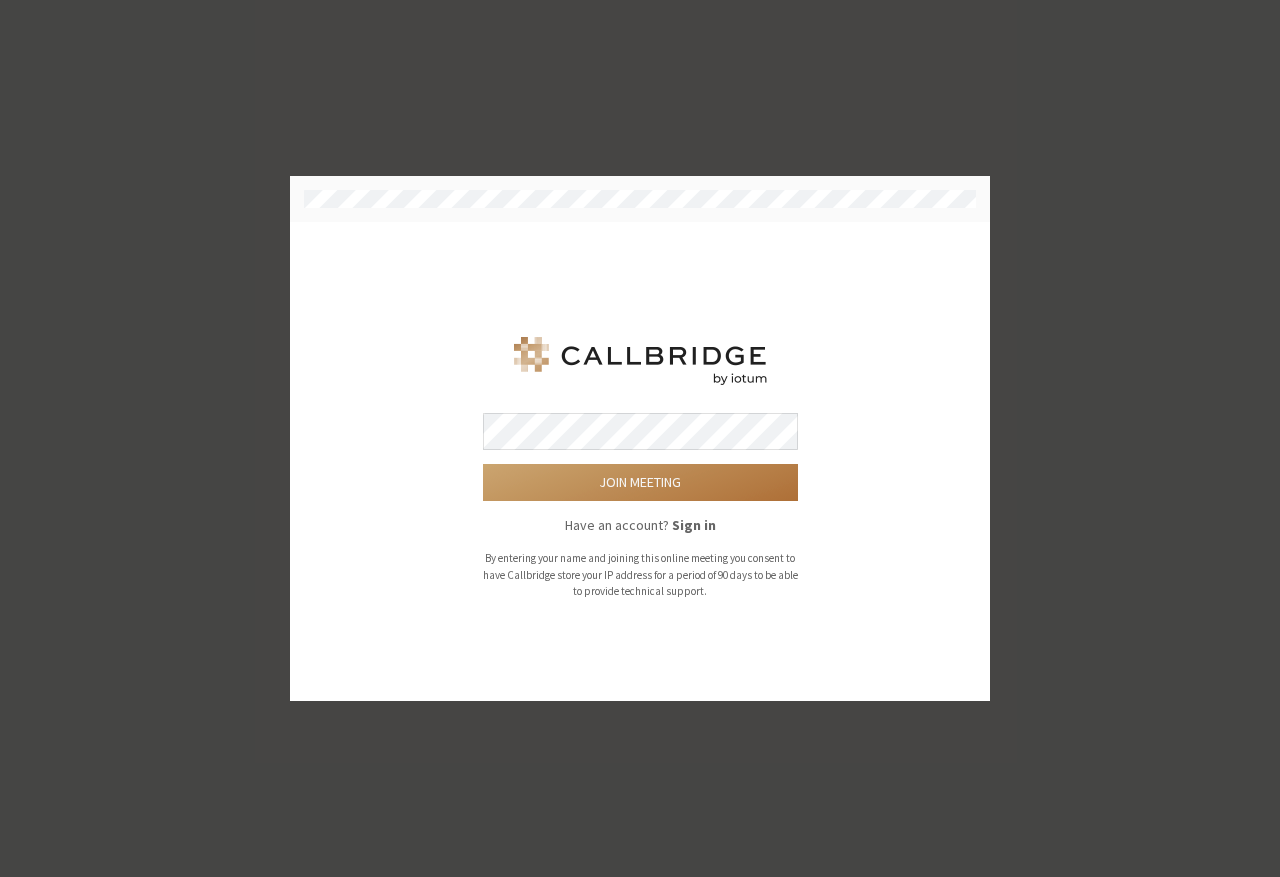 click on "Join meeting" at bounding box center (640, 482) 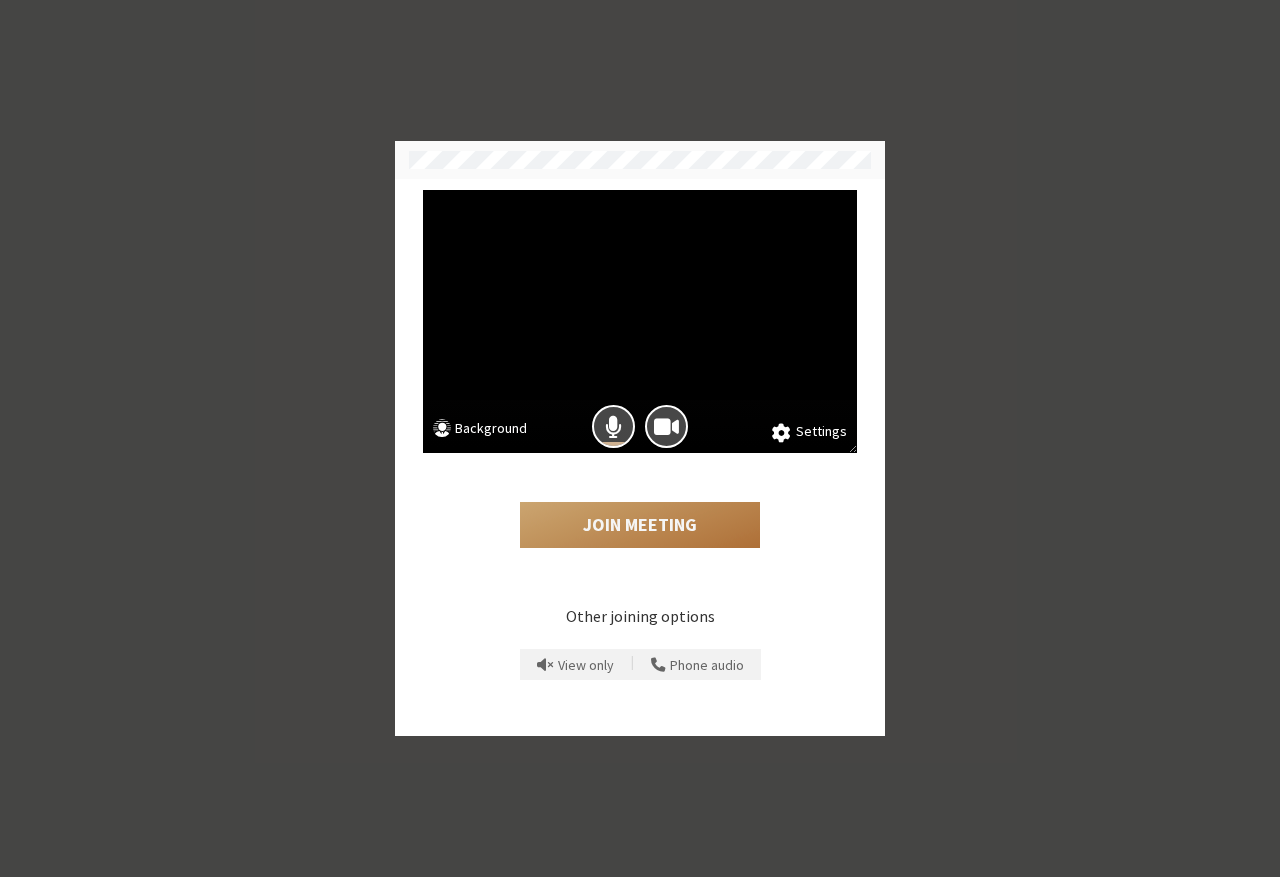 click on "Join Meeting" at bounding box center [640, 525] 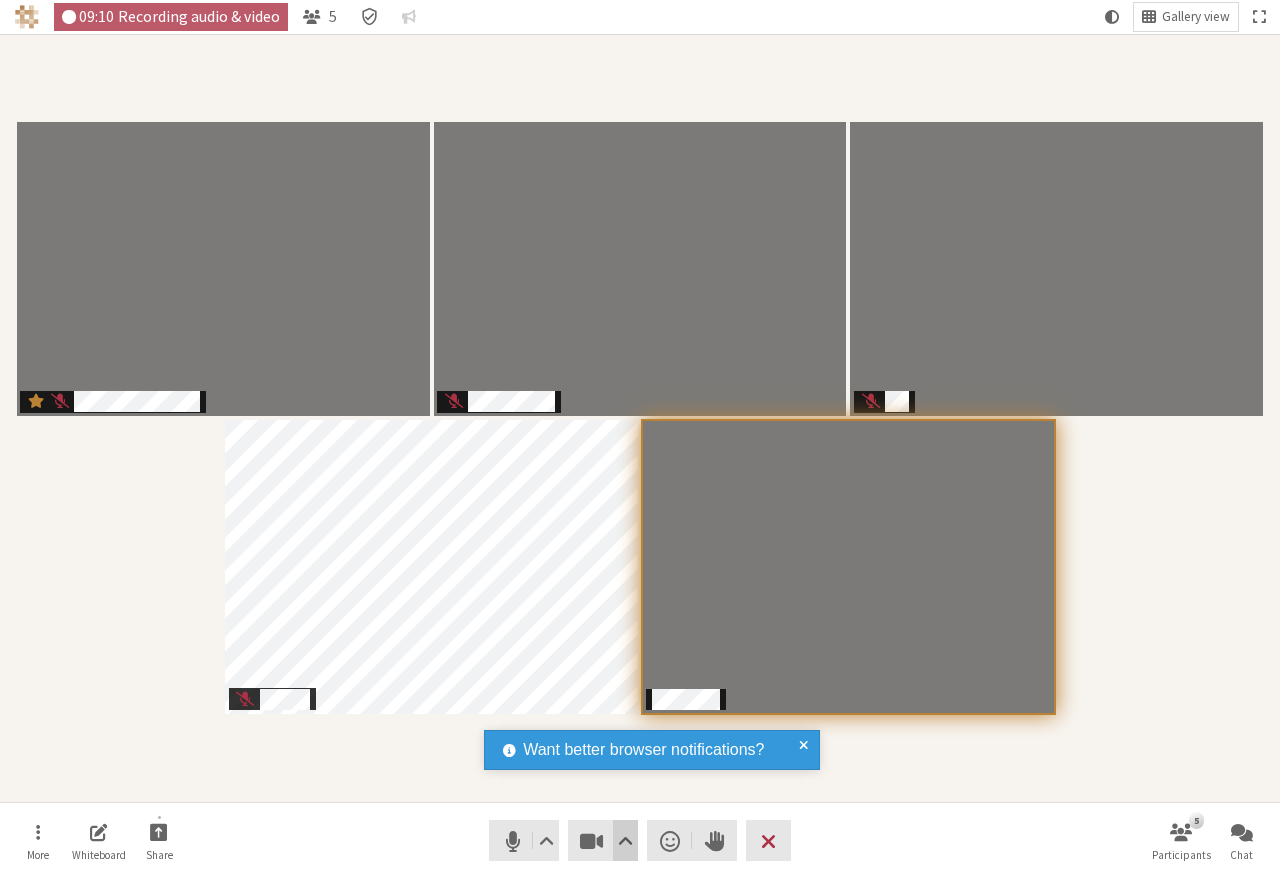 click at bounding box center (625, 841) 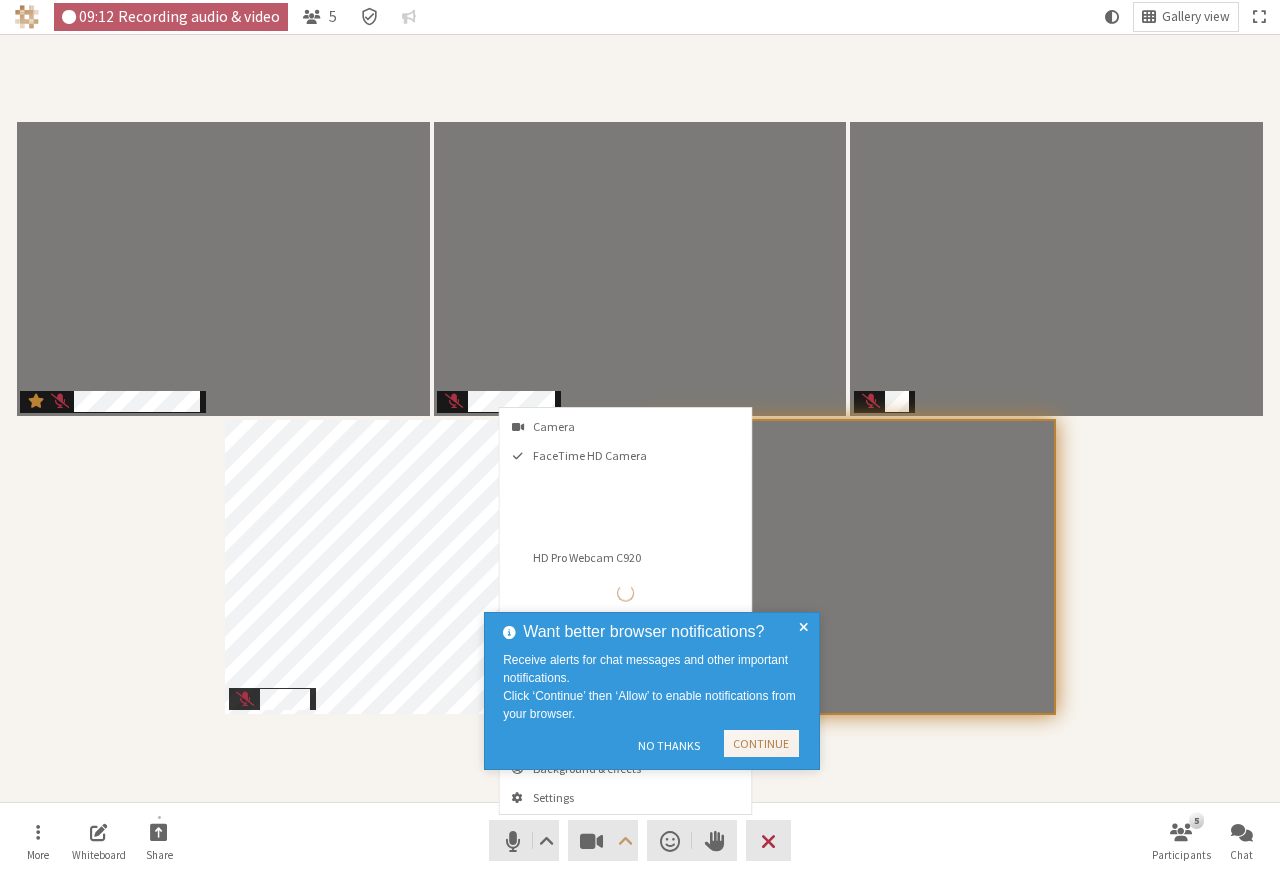 click at bounding box center (803, 691) 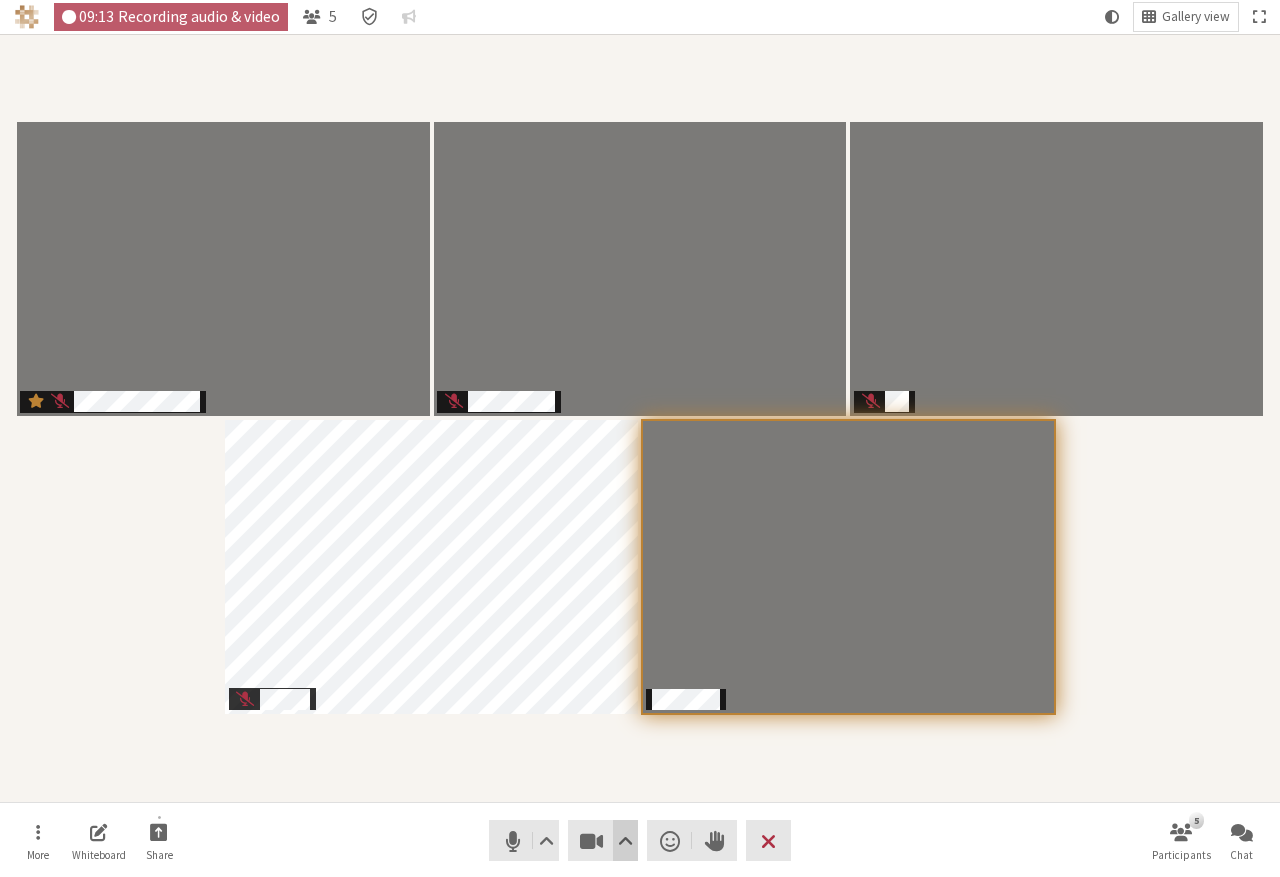 click at bounding box center (625, 841) 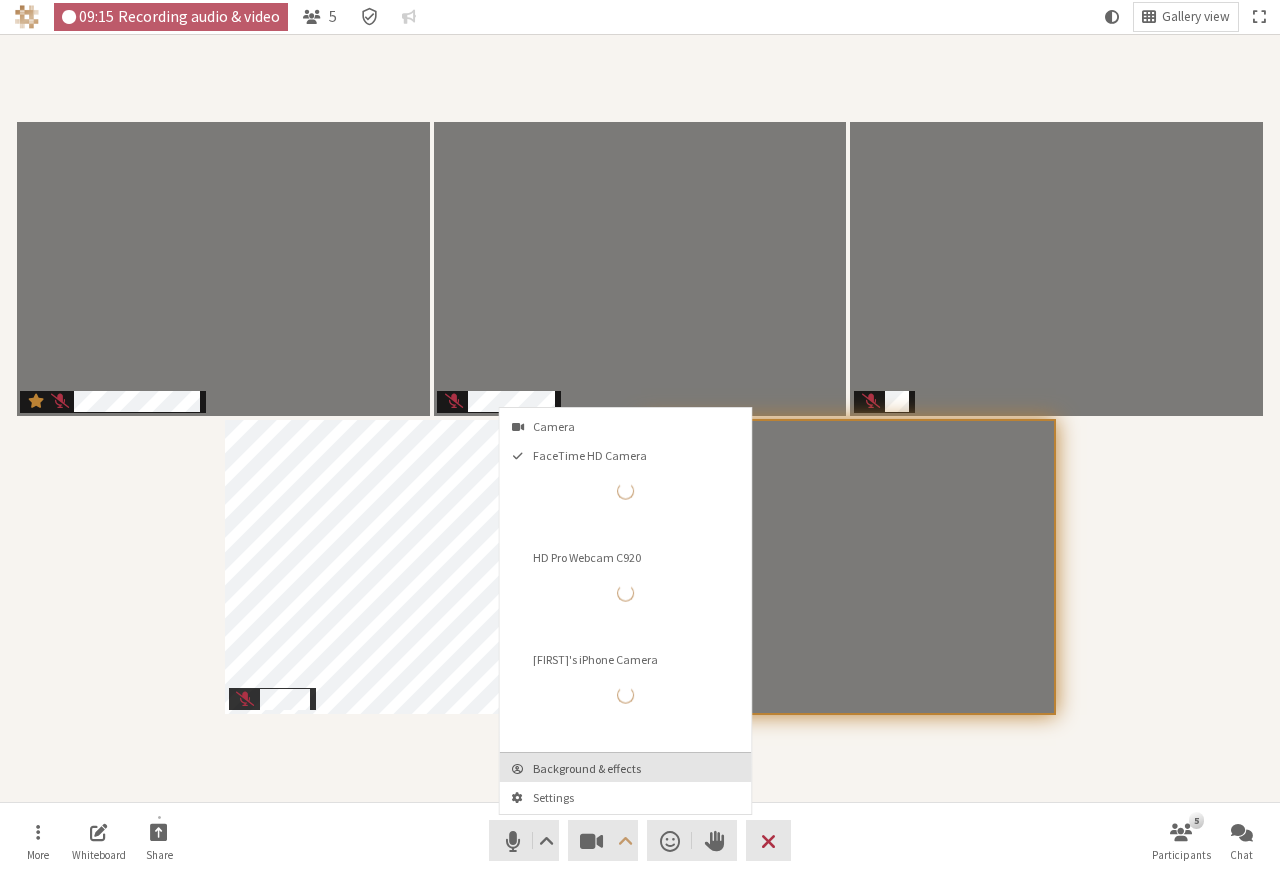 click on "Background & effects" at bounding box center (638, 768) 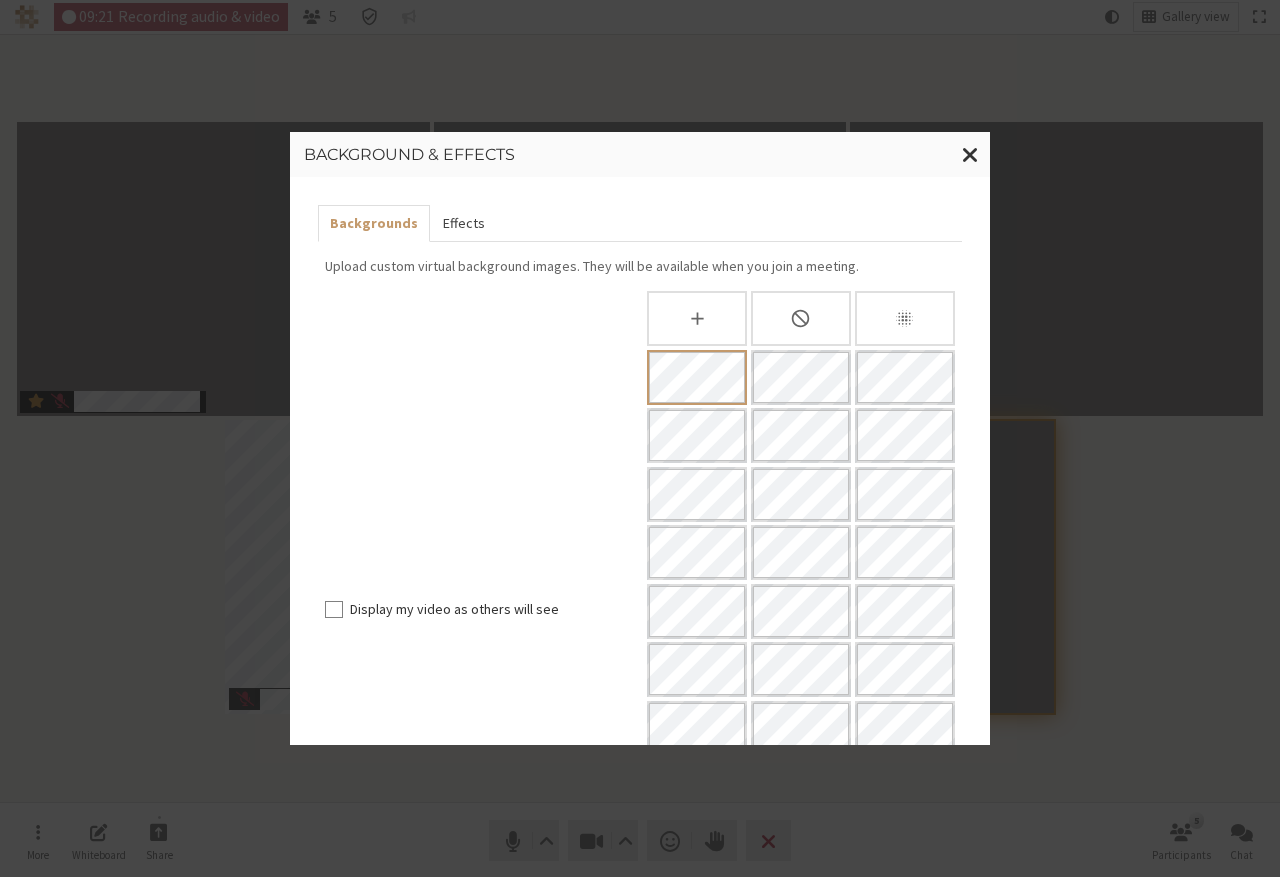 click on "Effects" at bounding box center [463, 223] 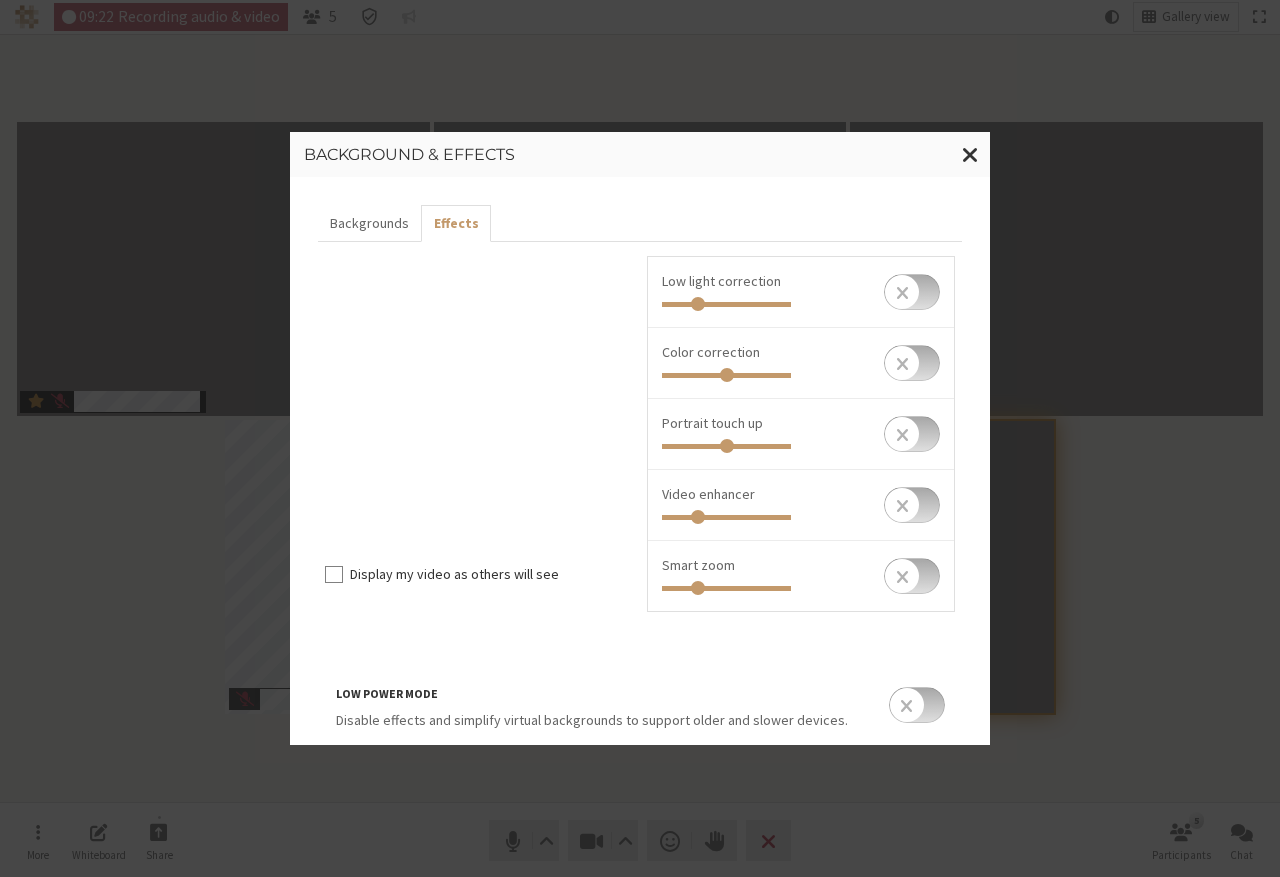 click at bounding box center (912, 292) 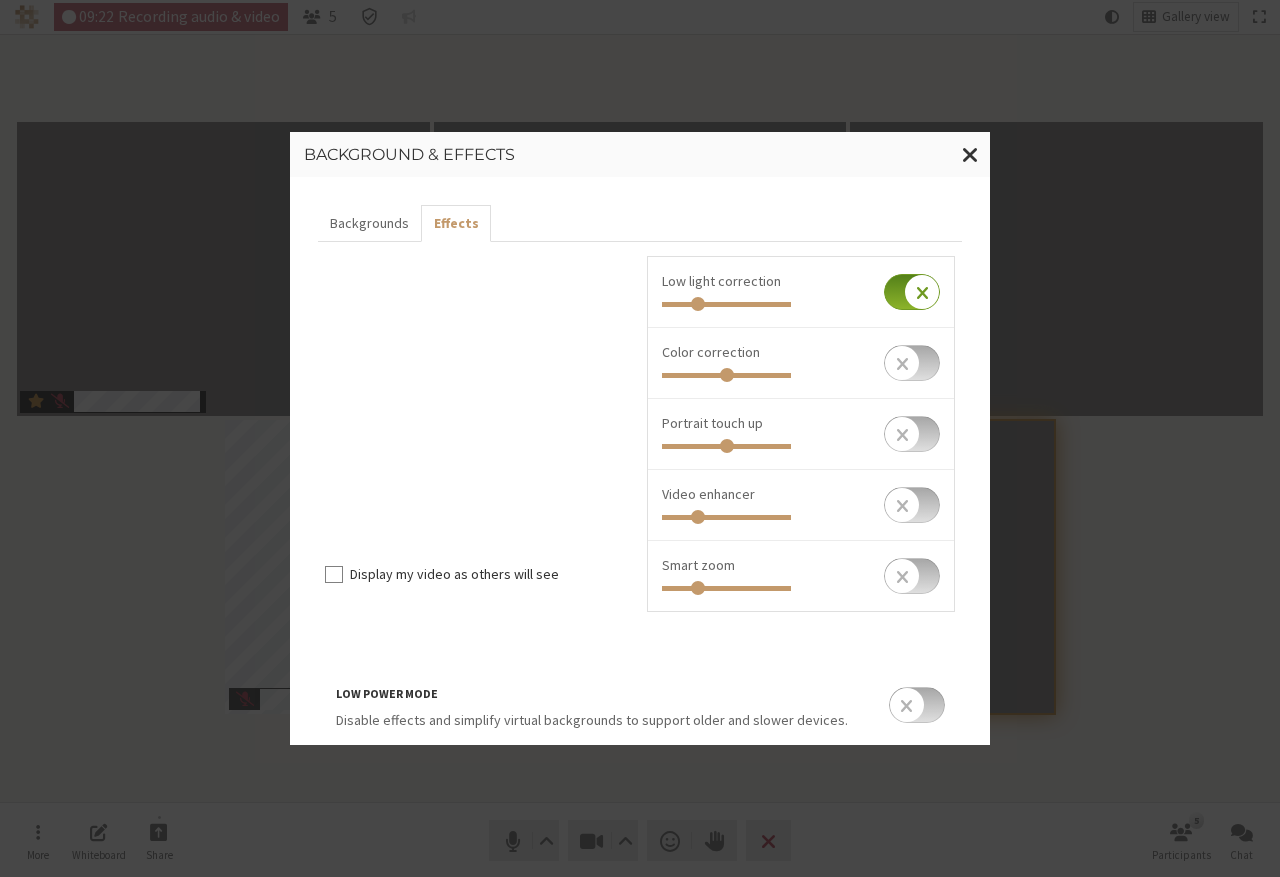 checkbox on "true" 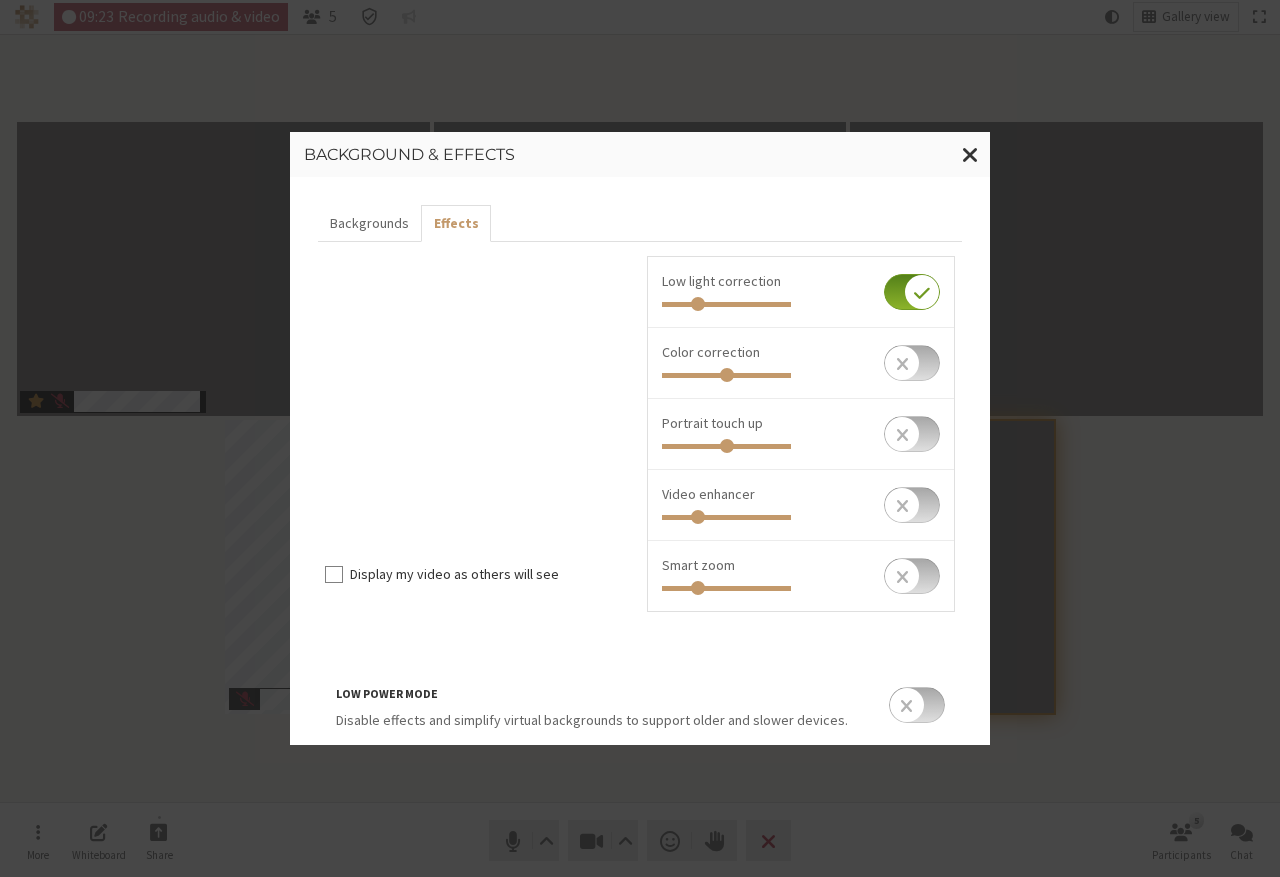 click at bounding box center (912, 363) 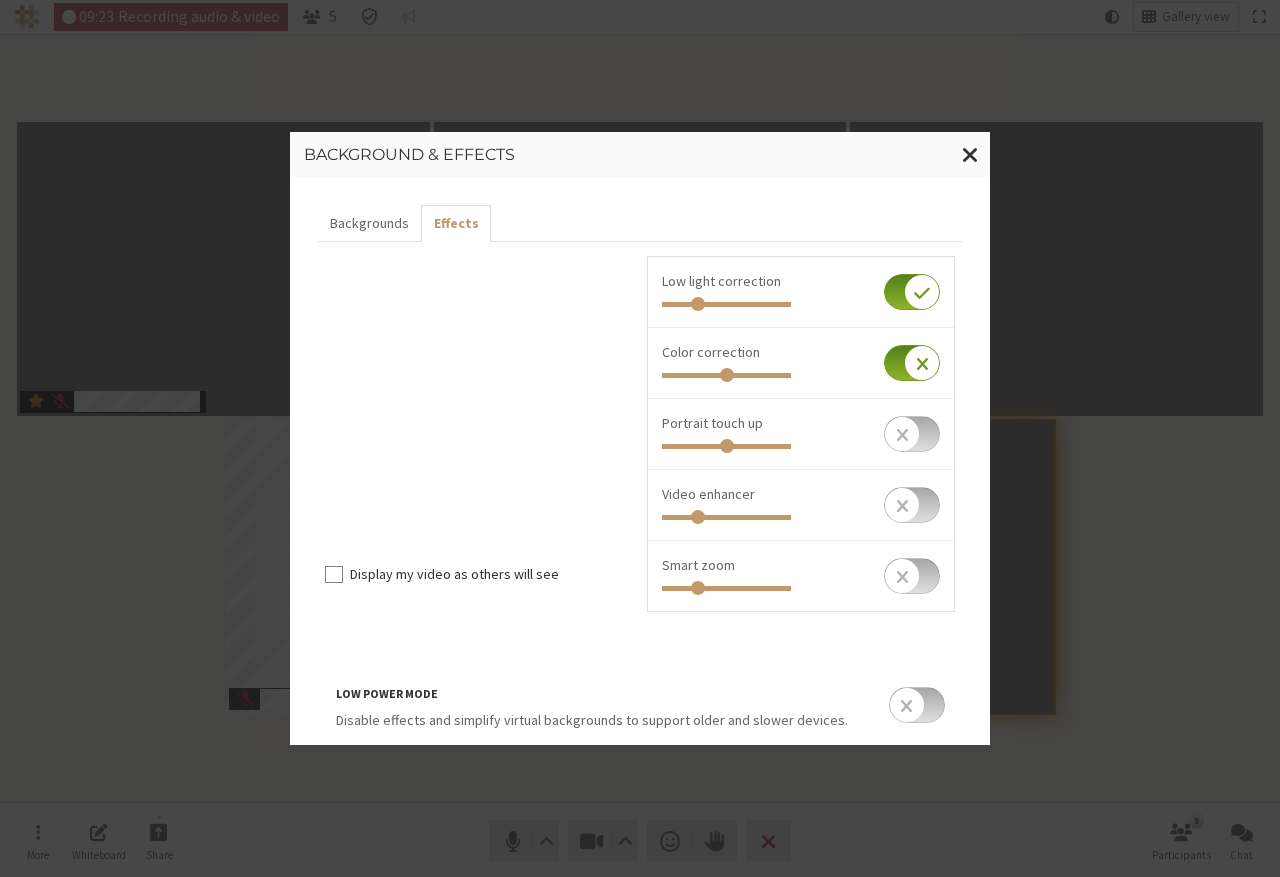 checkbox on "true" 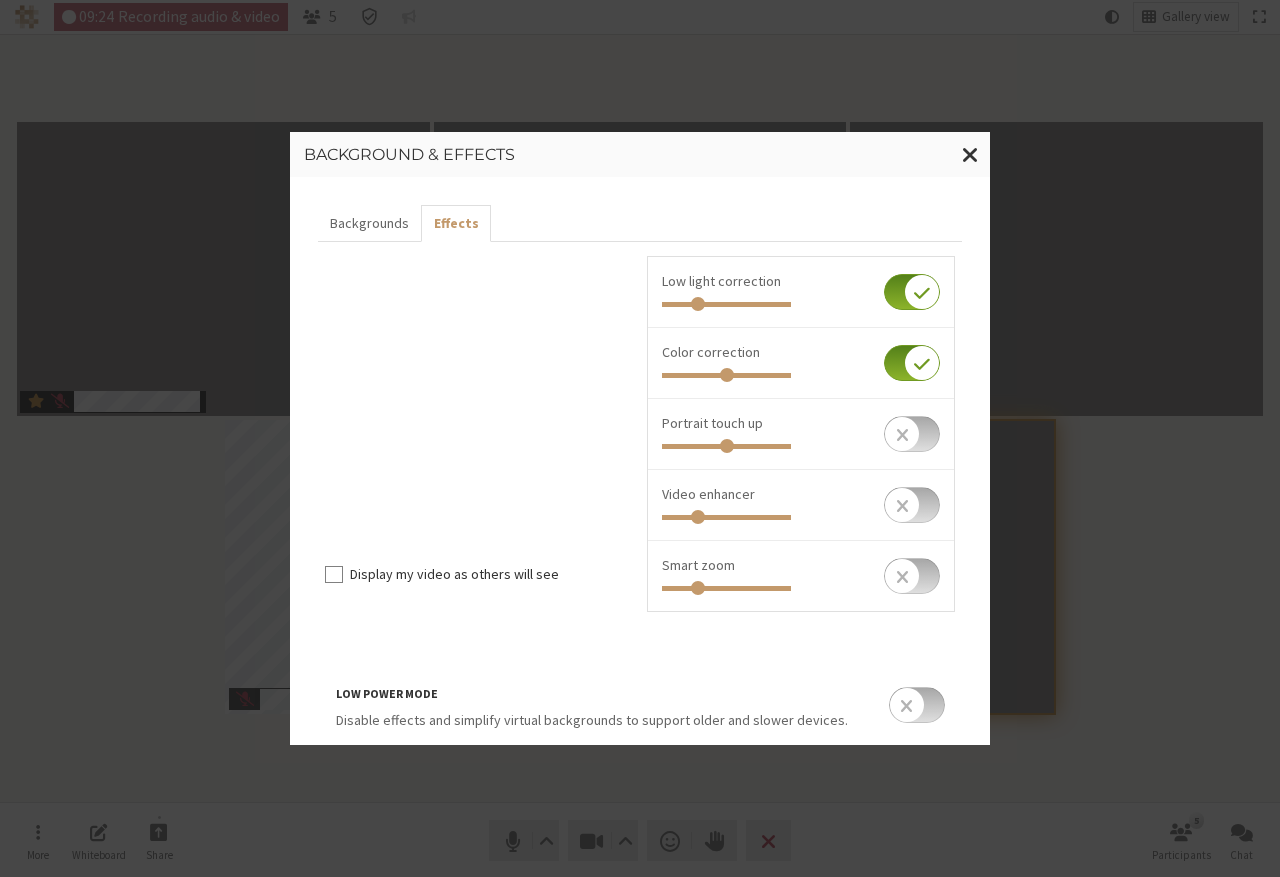 click at bounding box center (912, 434) 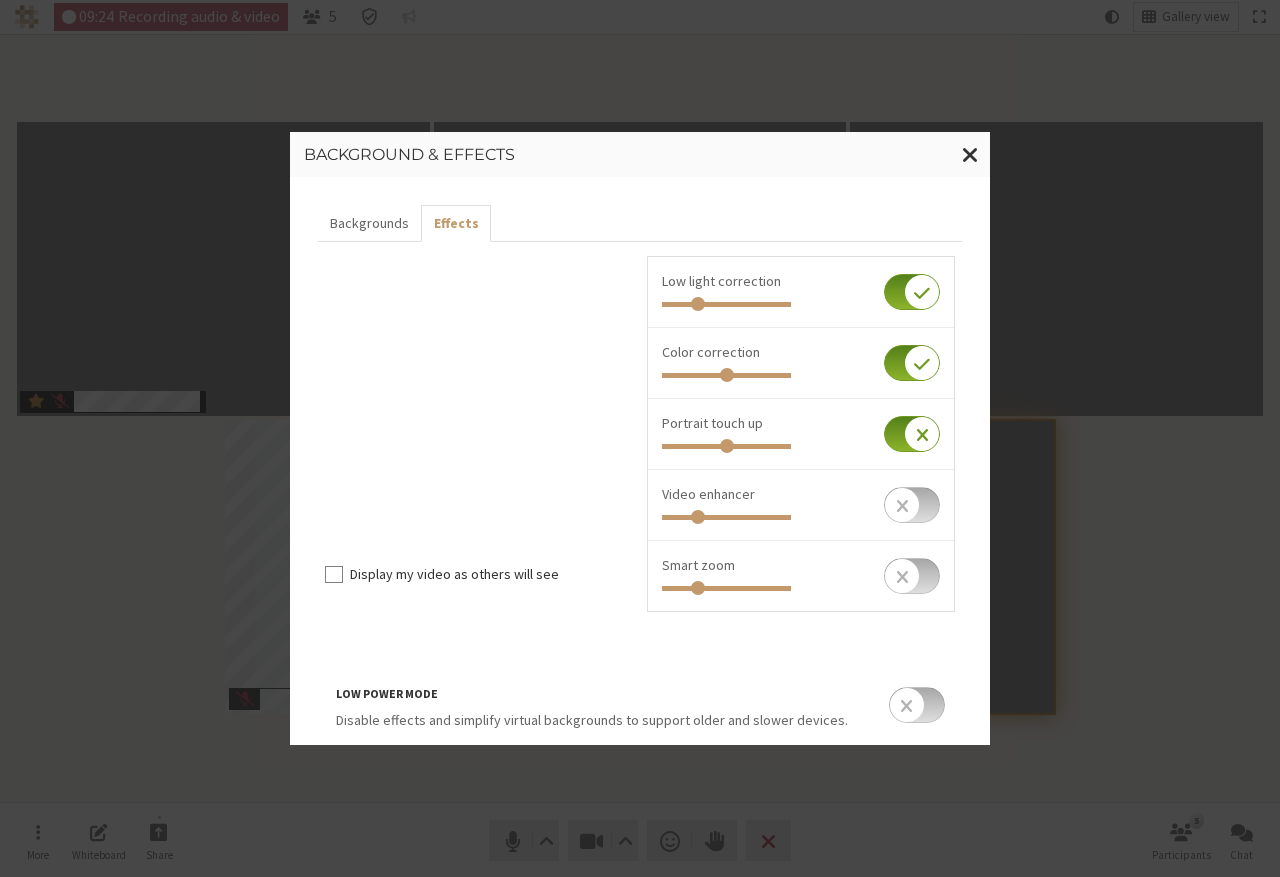 checkbox on "true" 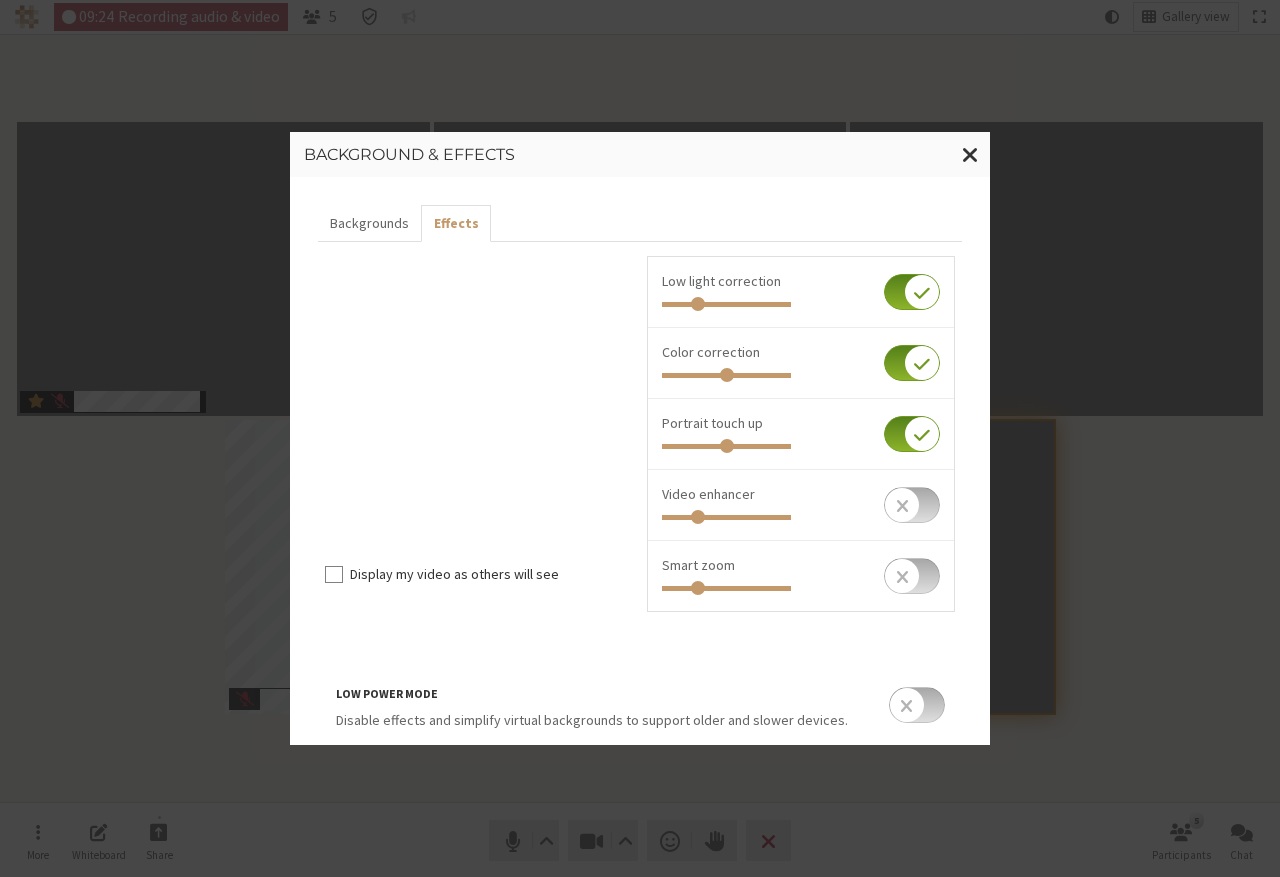 click at bounding box center [912, 505] 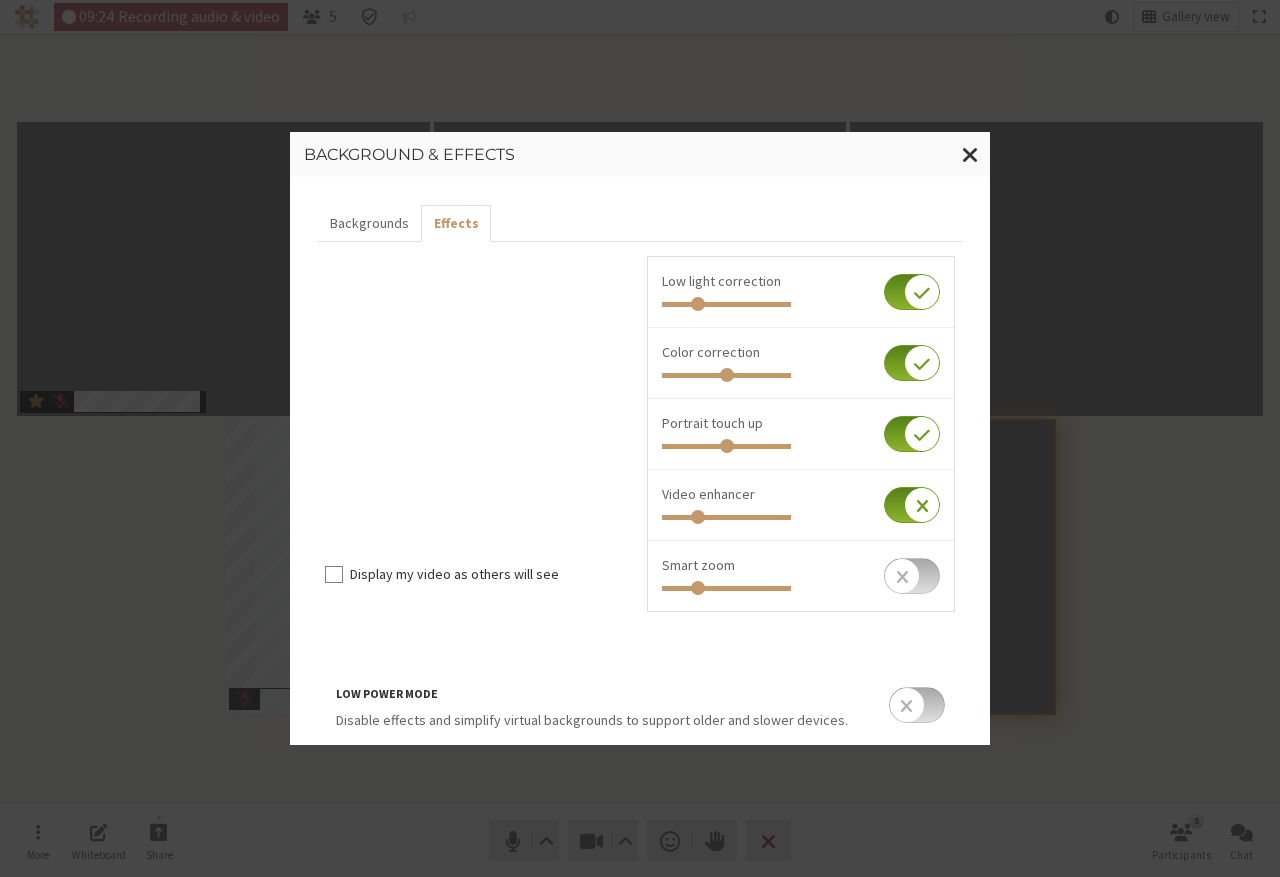 checkbox on "true" 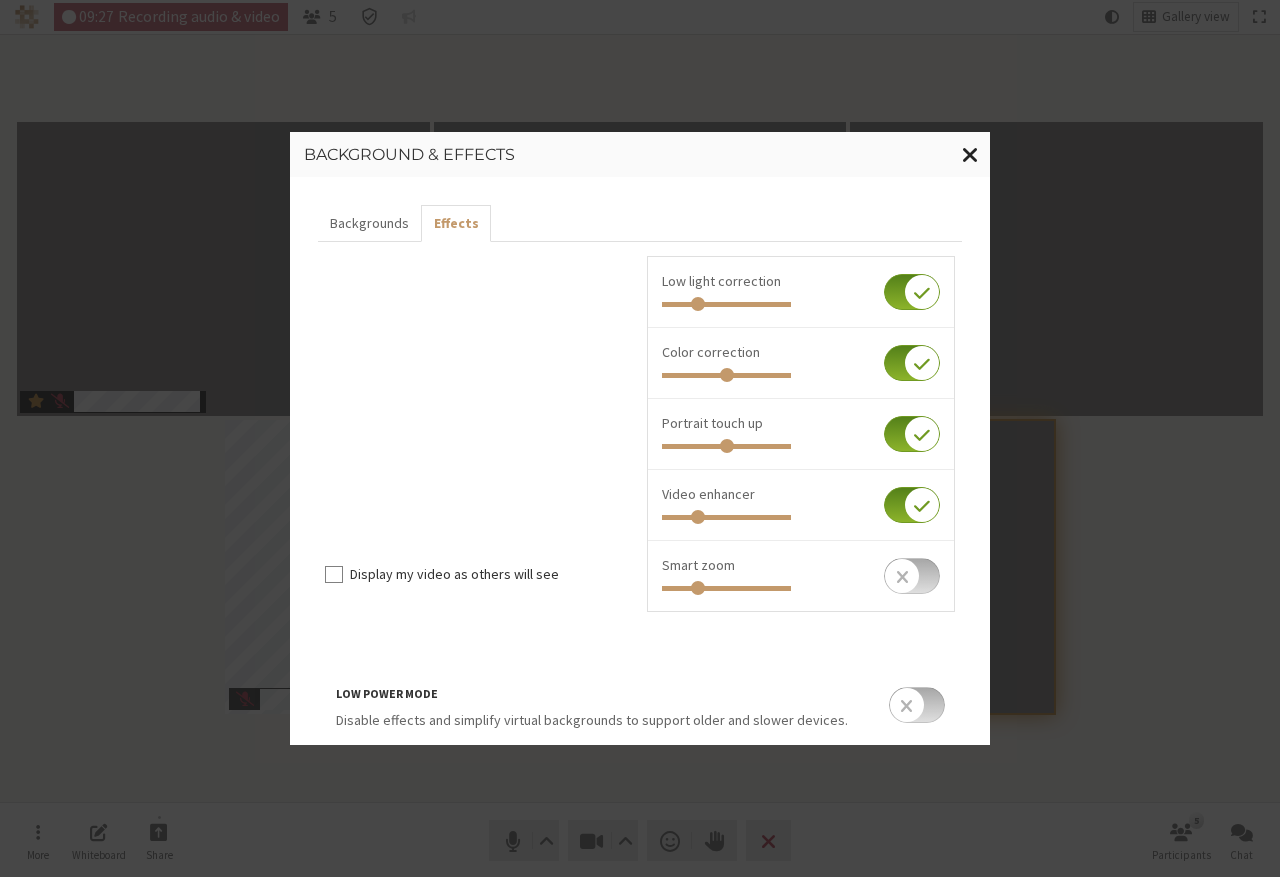 click at bounding box center [970, 153] 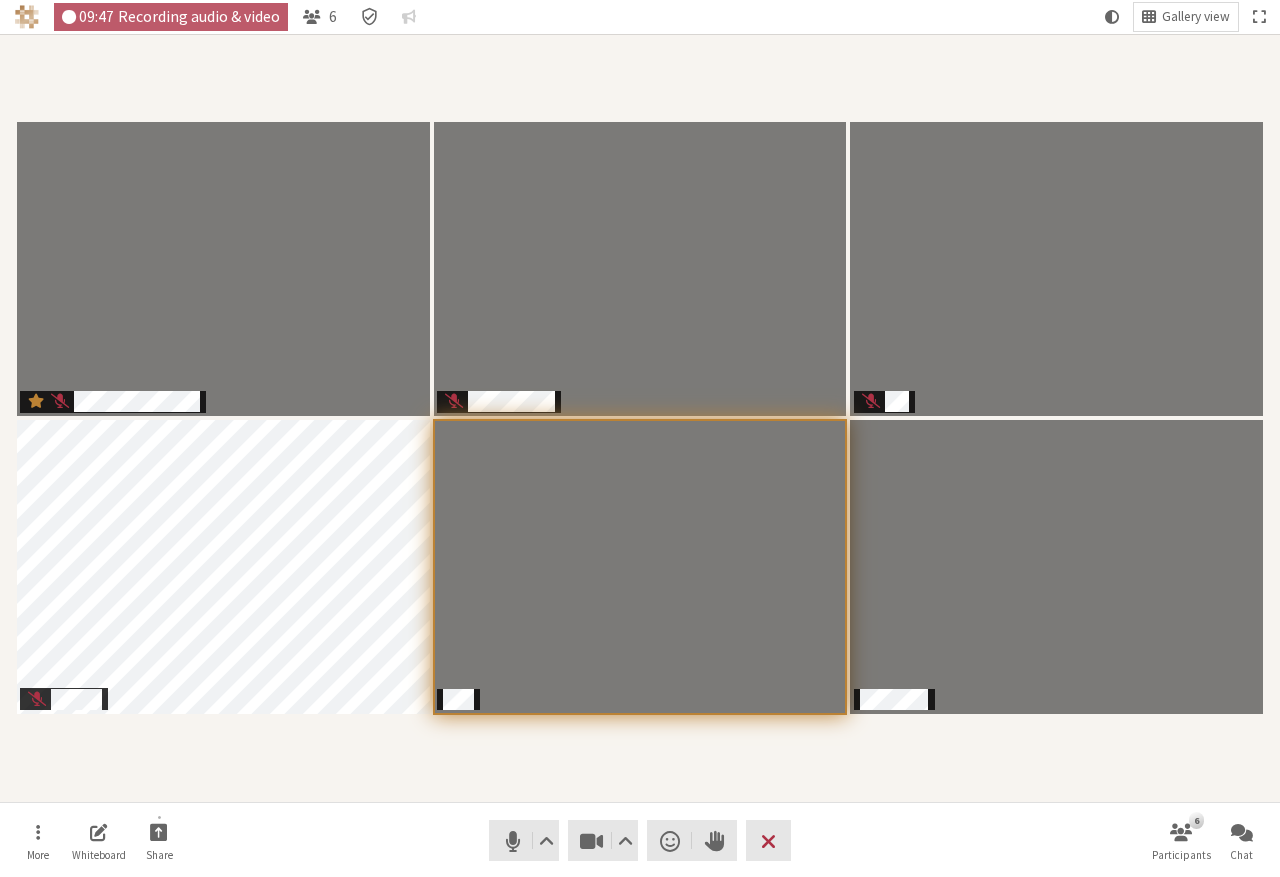 click on "More Whiteboard Share Audio Video Send a reaction Raise hand Leave 6 Participants Chat" at bounding box center (640, 840) 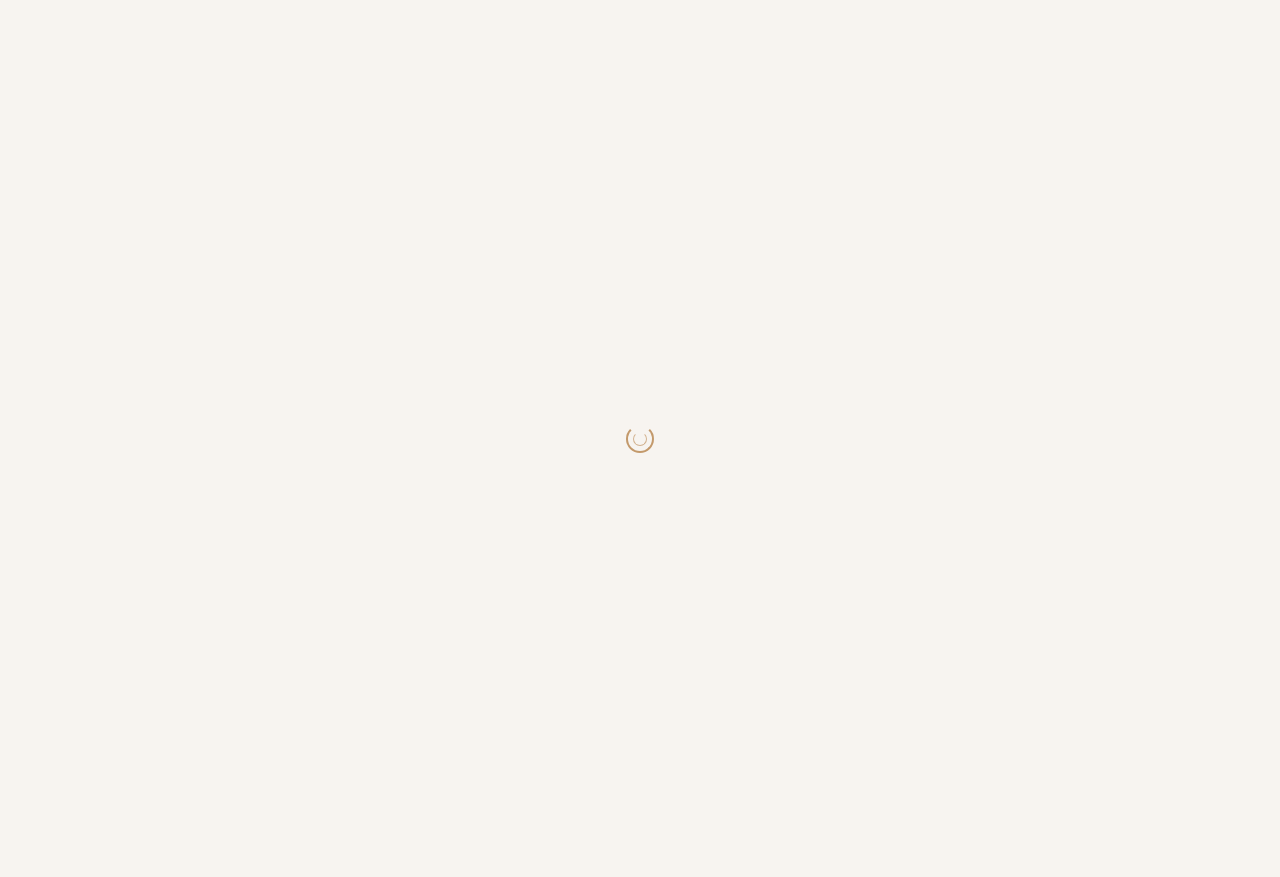 scroll, scrollTop: 0, scrollLeft: 0, axis: both 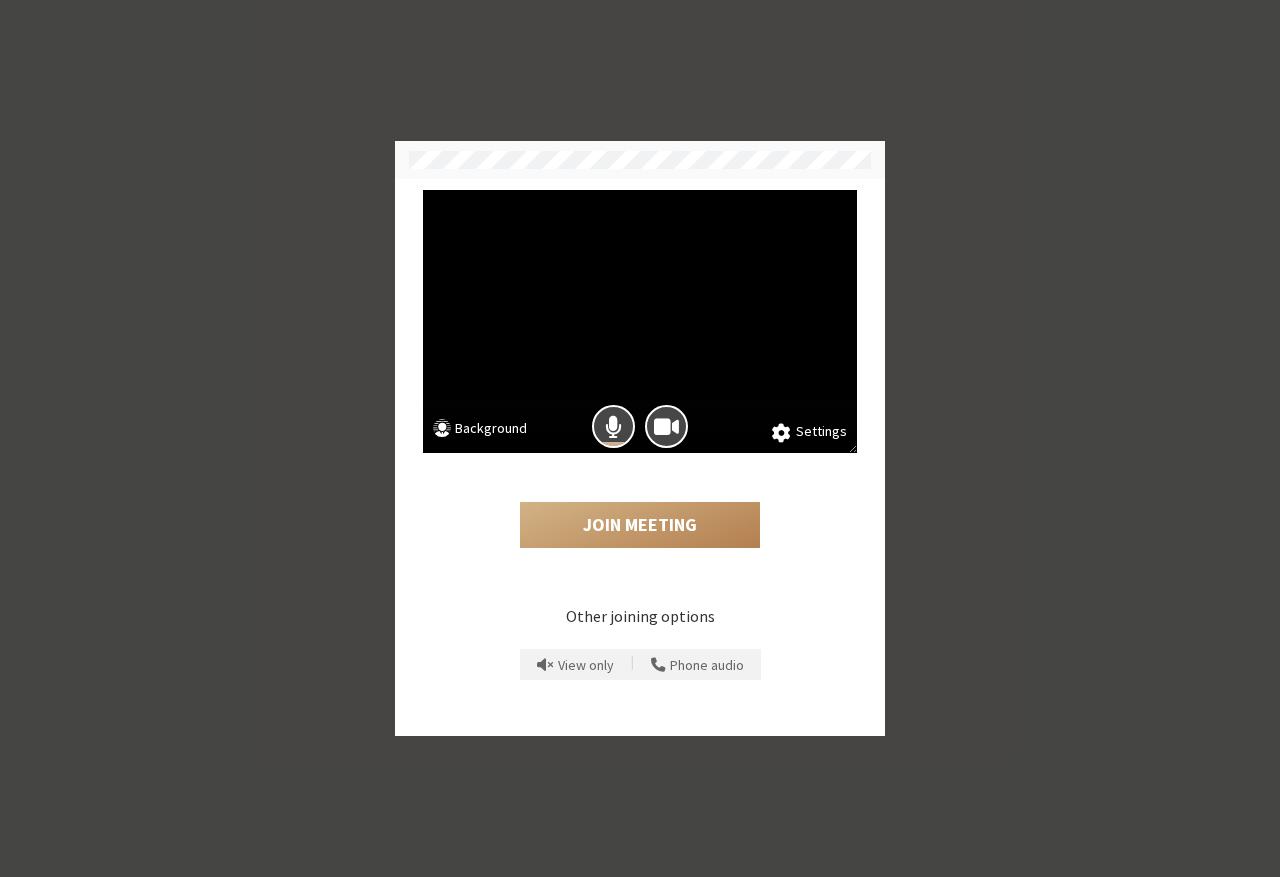 click on "Join Meeting" at bounding box center (640, 507) 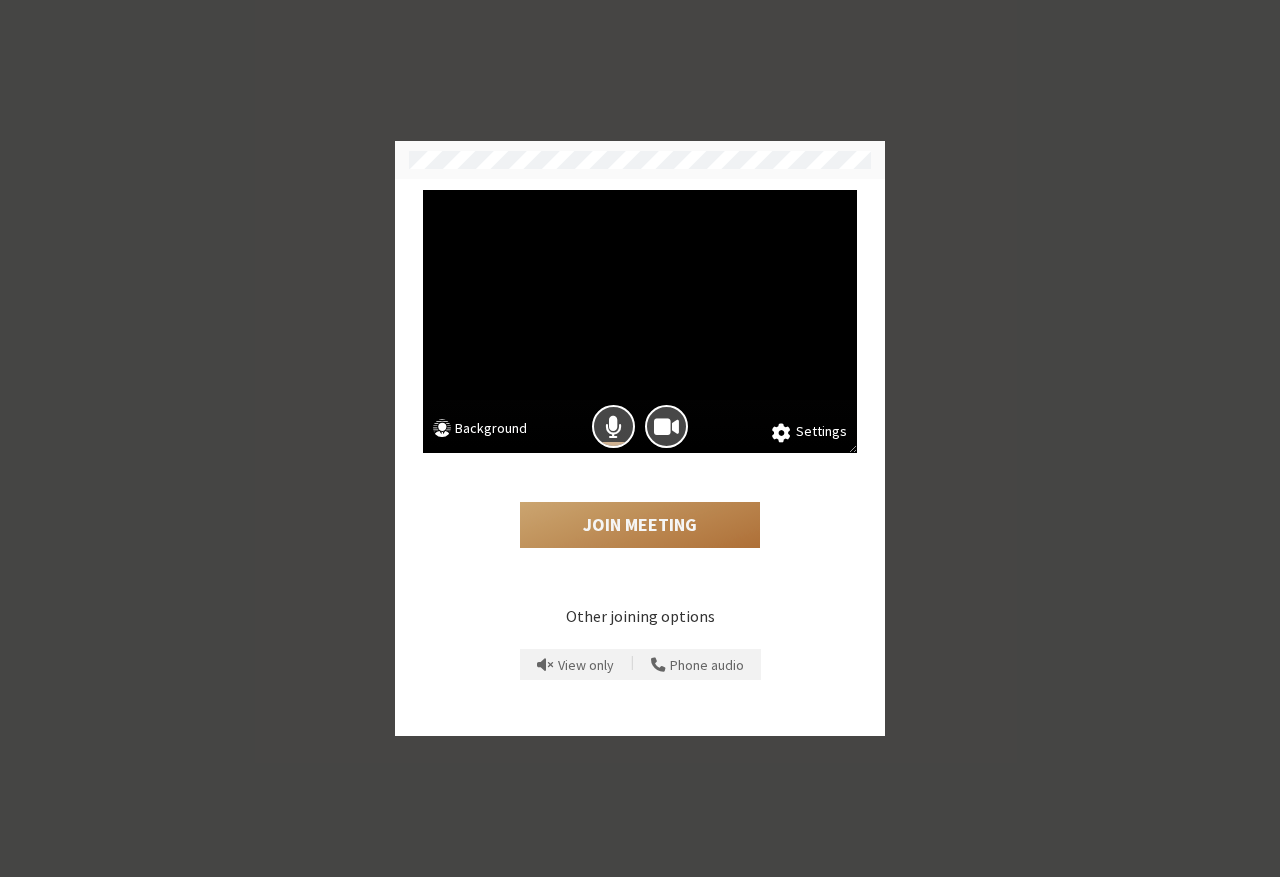 click on "Join Meeting" at bounding box center (640, 525) 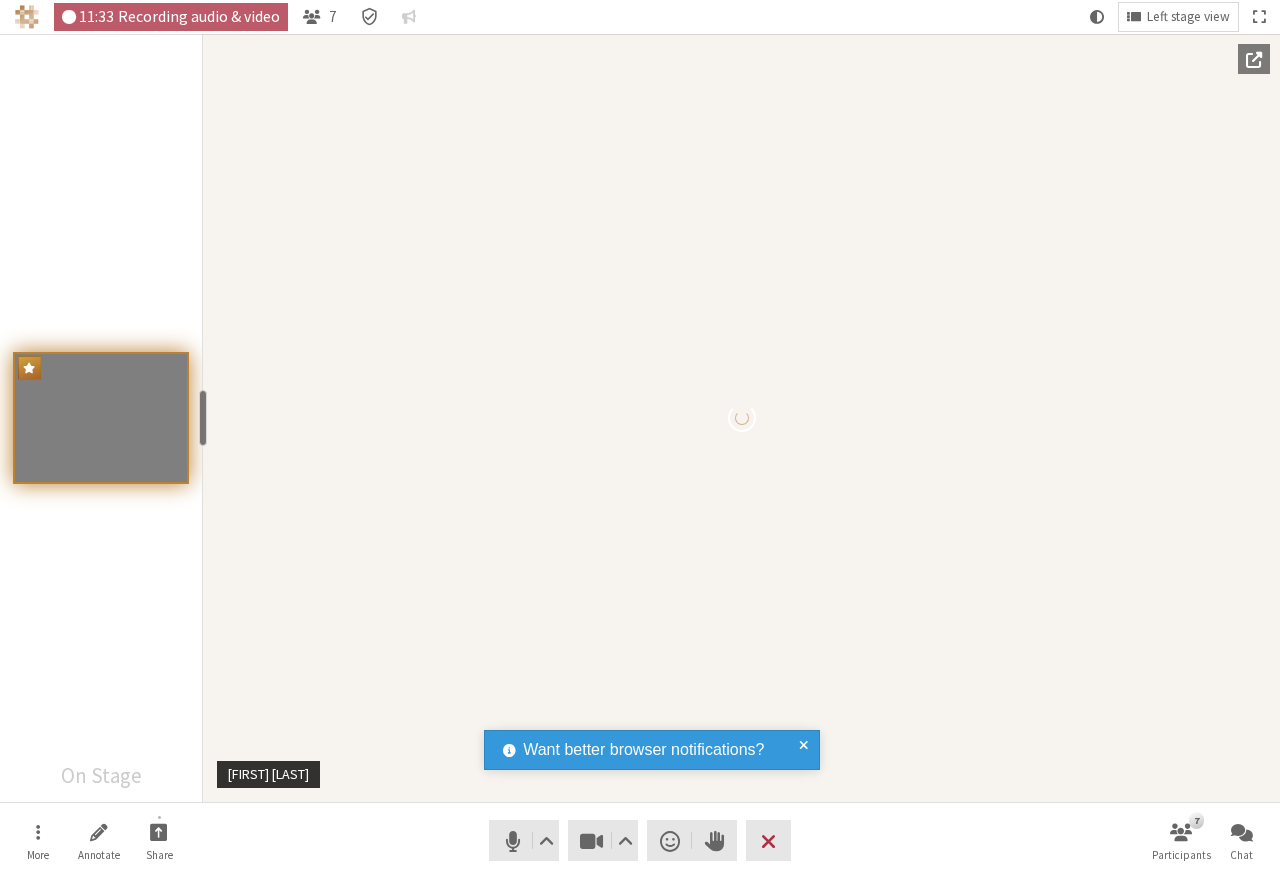 click at bounding box center [101, 418] 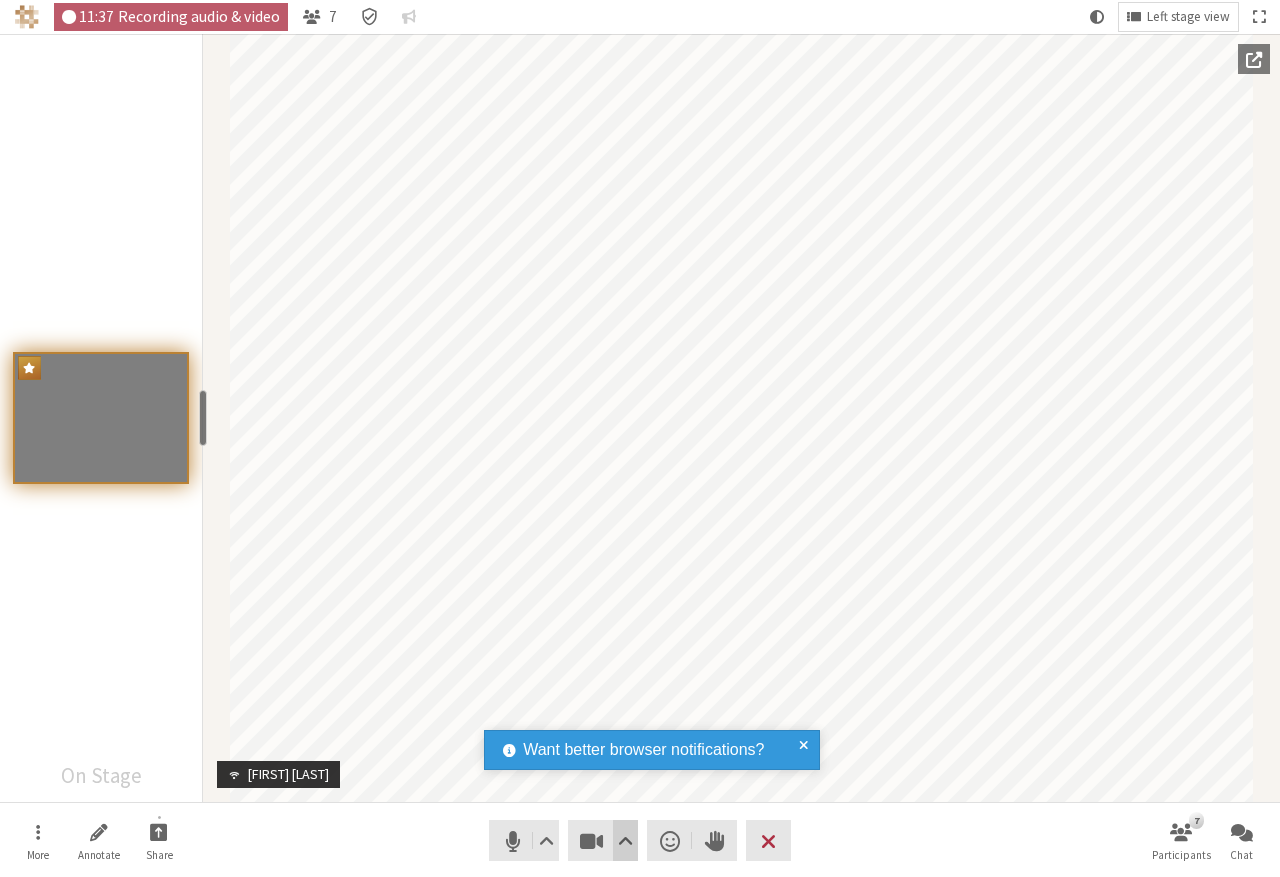 click at bounding box center [625, 840] 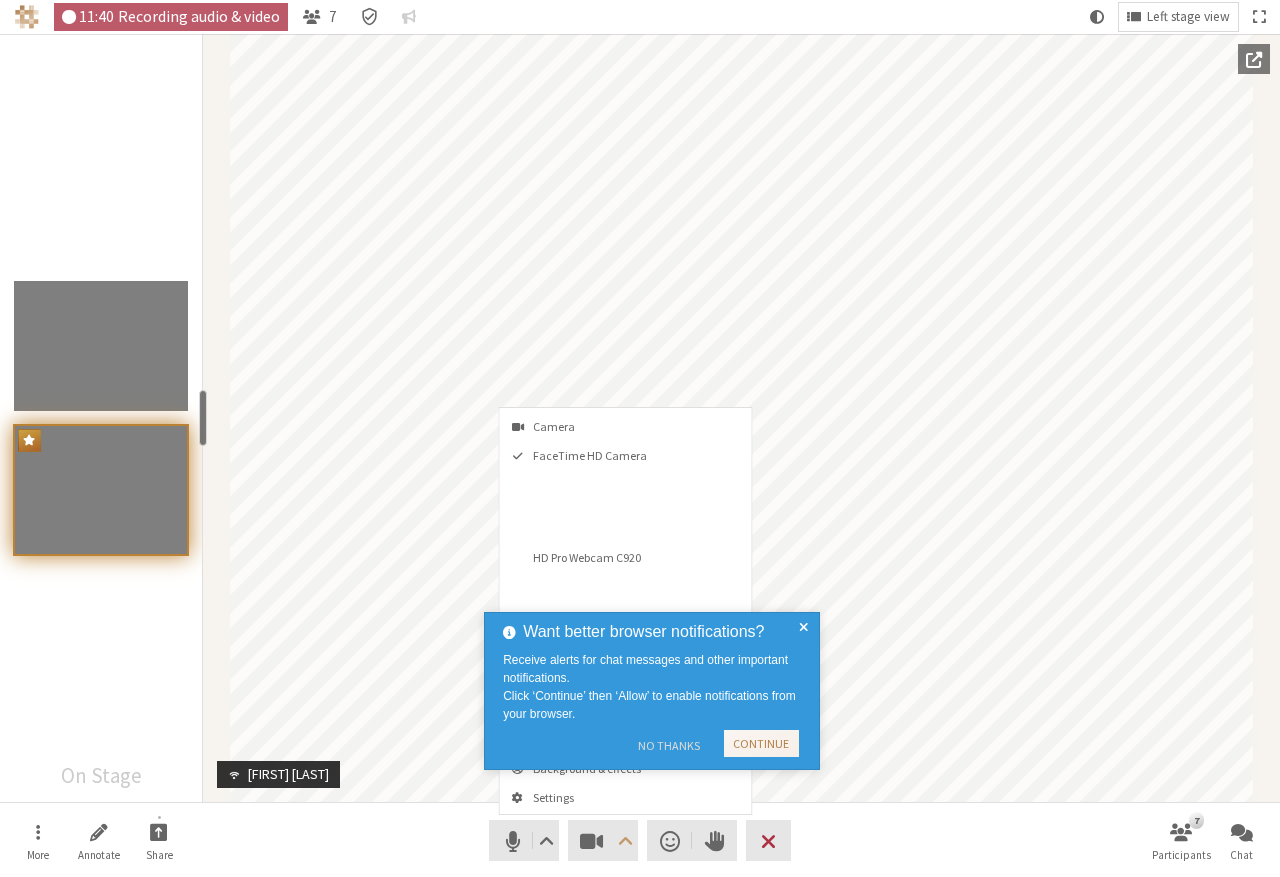 click on "No Thanks" at bounding box center (668, 746) 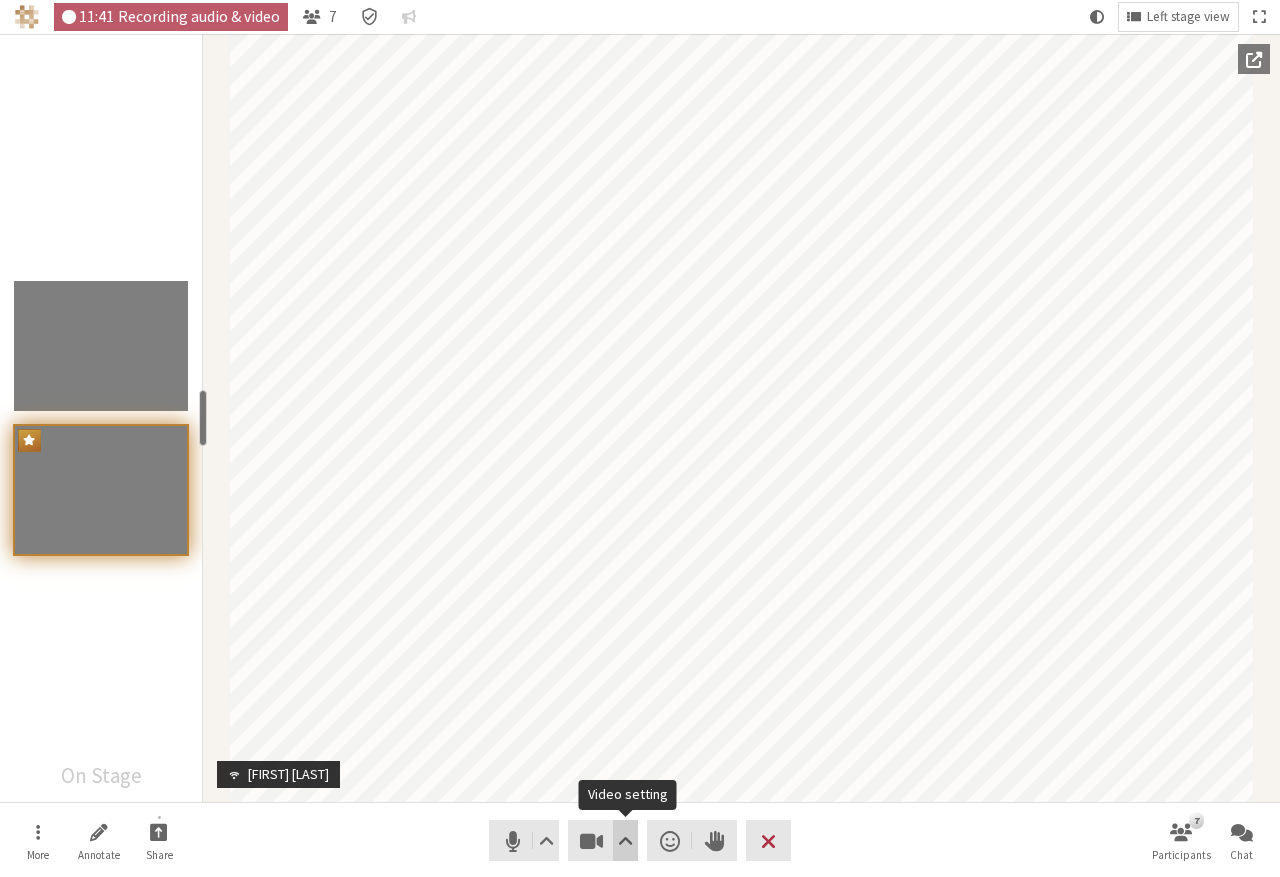 click at bounding box center (625, 841) 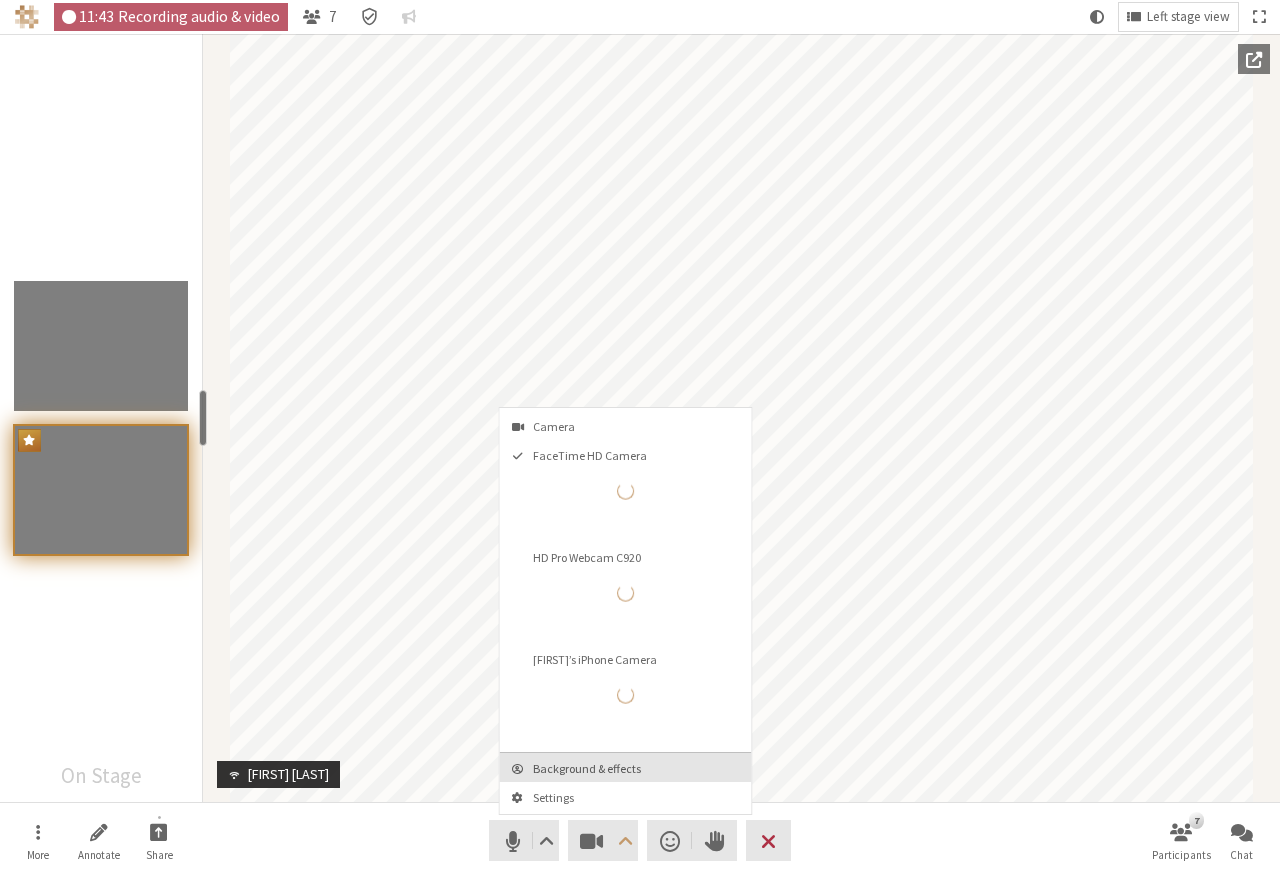 click on "Background & effects" at bounding box center [638, 768] 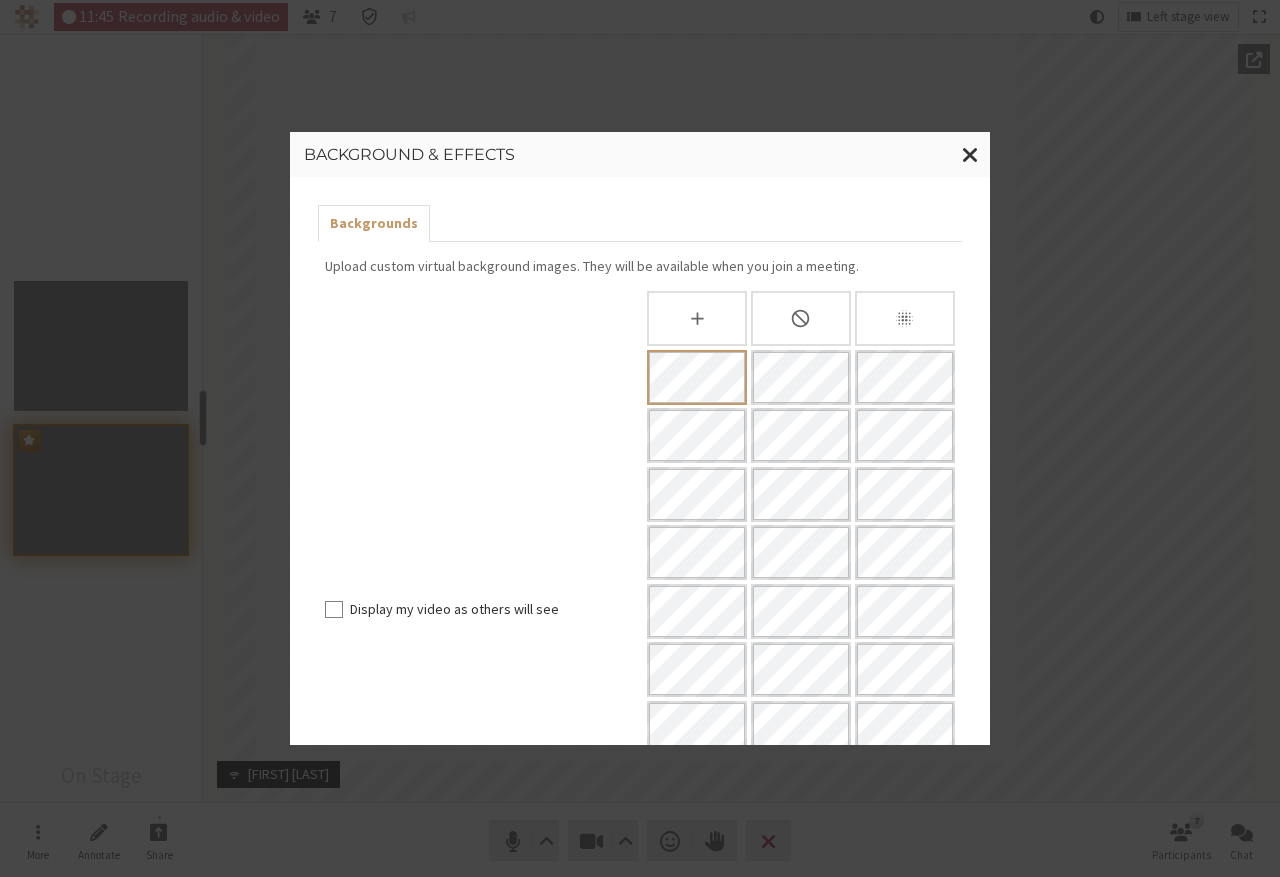 scroll, scrollTop: 253, scrollLeft: 0, axis: vertical 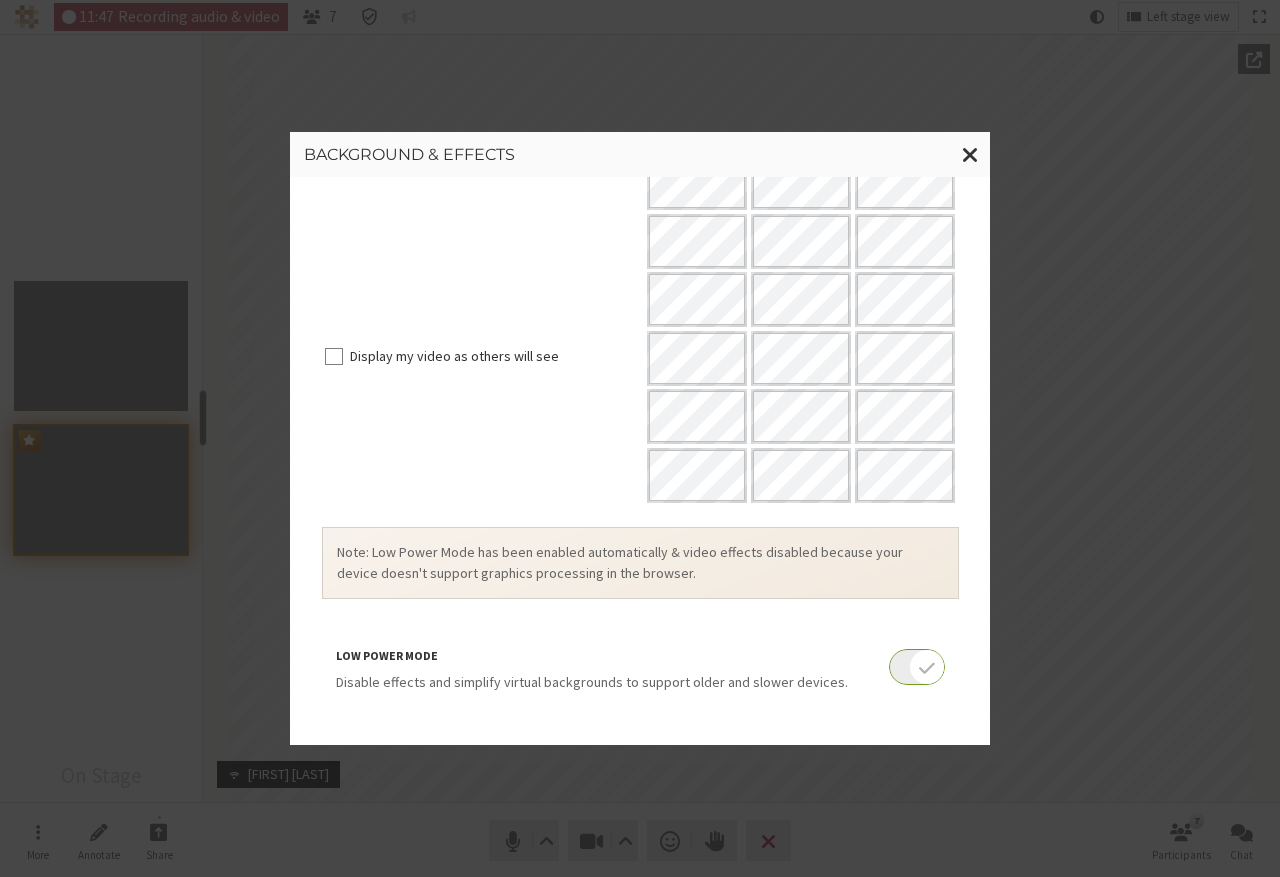 click on "Note: Low Power Mode has been enabled automatically & video effects disabled because your device doesn't support graphics processing in the browser." at bounding box center (640, 563) 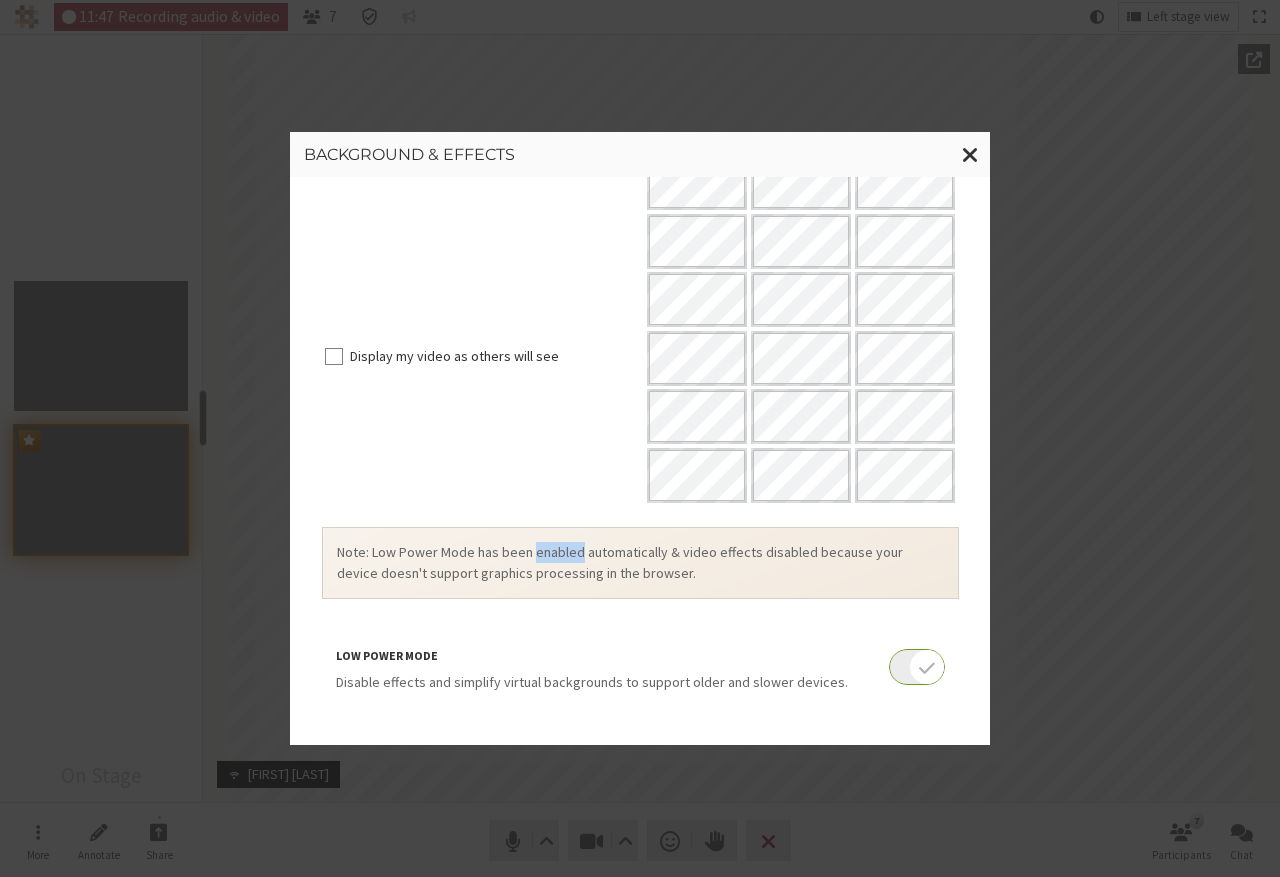 click on "Note: Low Power Mode has been enabled automatically & video effects disabled because your device doesn't support graphics processing in the browser." at bounding box center [640, 563] 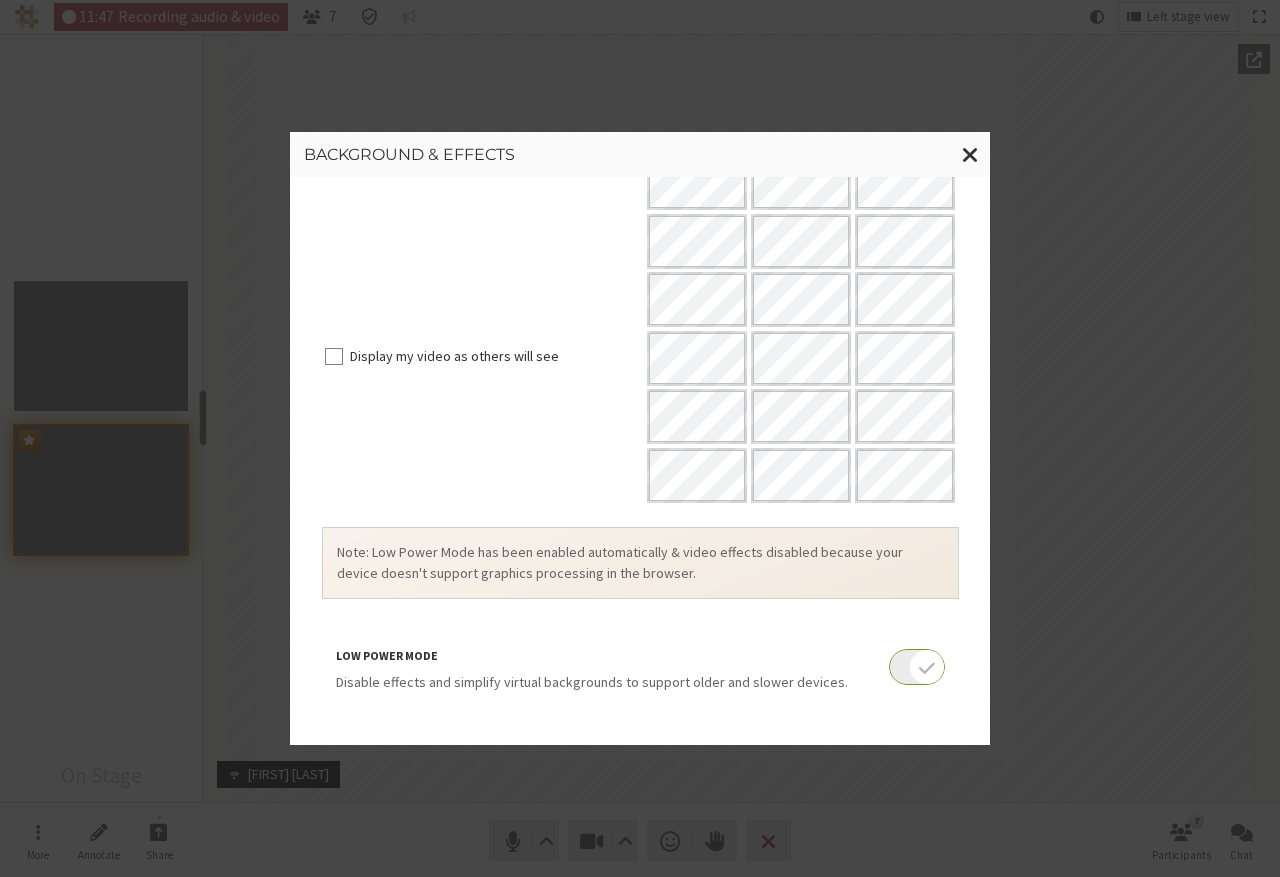 click on "Note: Low Power Mode has been enabled automatically & video effects disabled because your device doesn't support graphics processing in the browser." at bounding box center (640, 563) 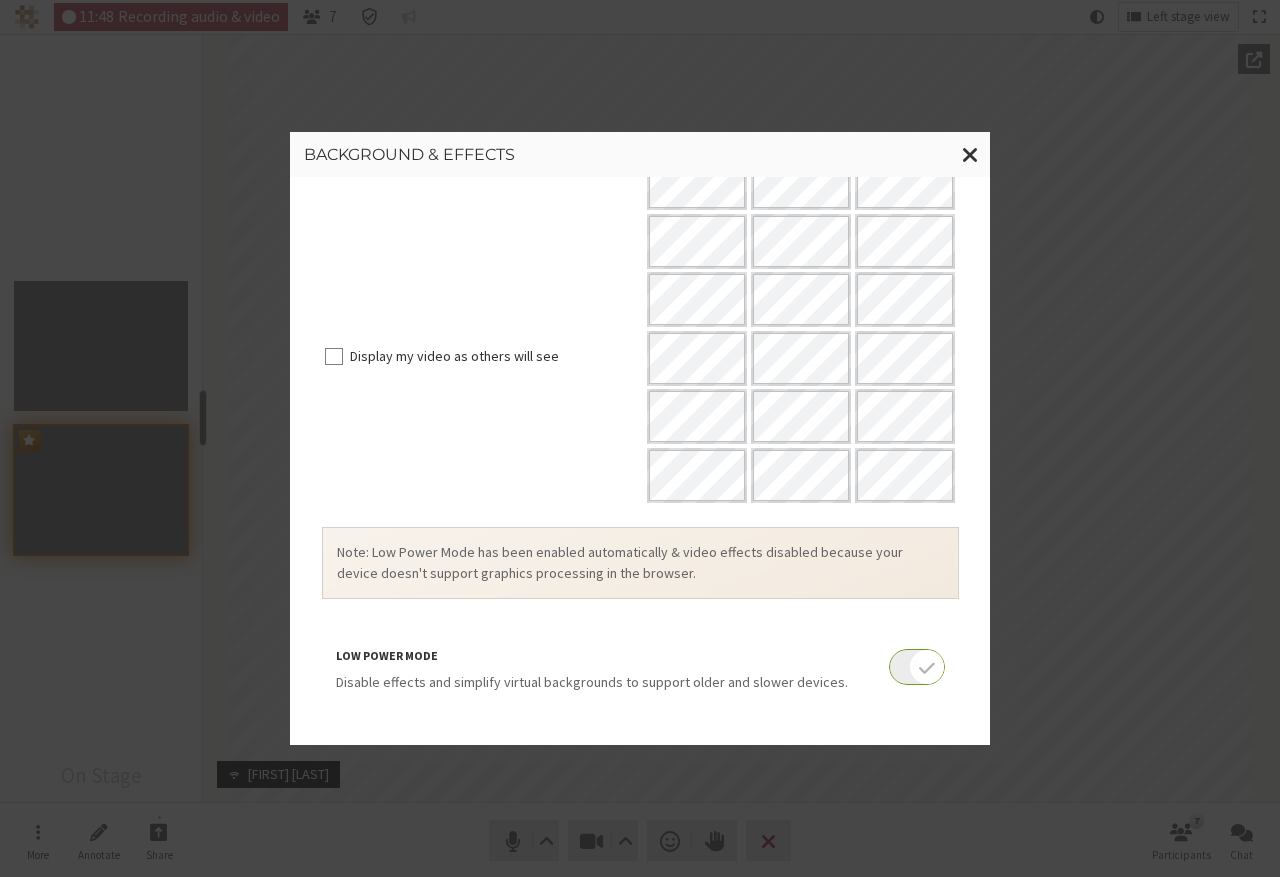 click on "Note: Low Power Mode has been enabled automatically & video effects disabled because your device doesn't support graphics processing in the browser." at bounding box center (640, 563) 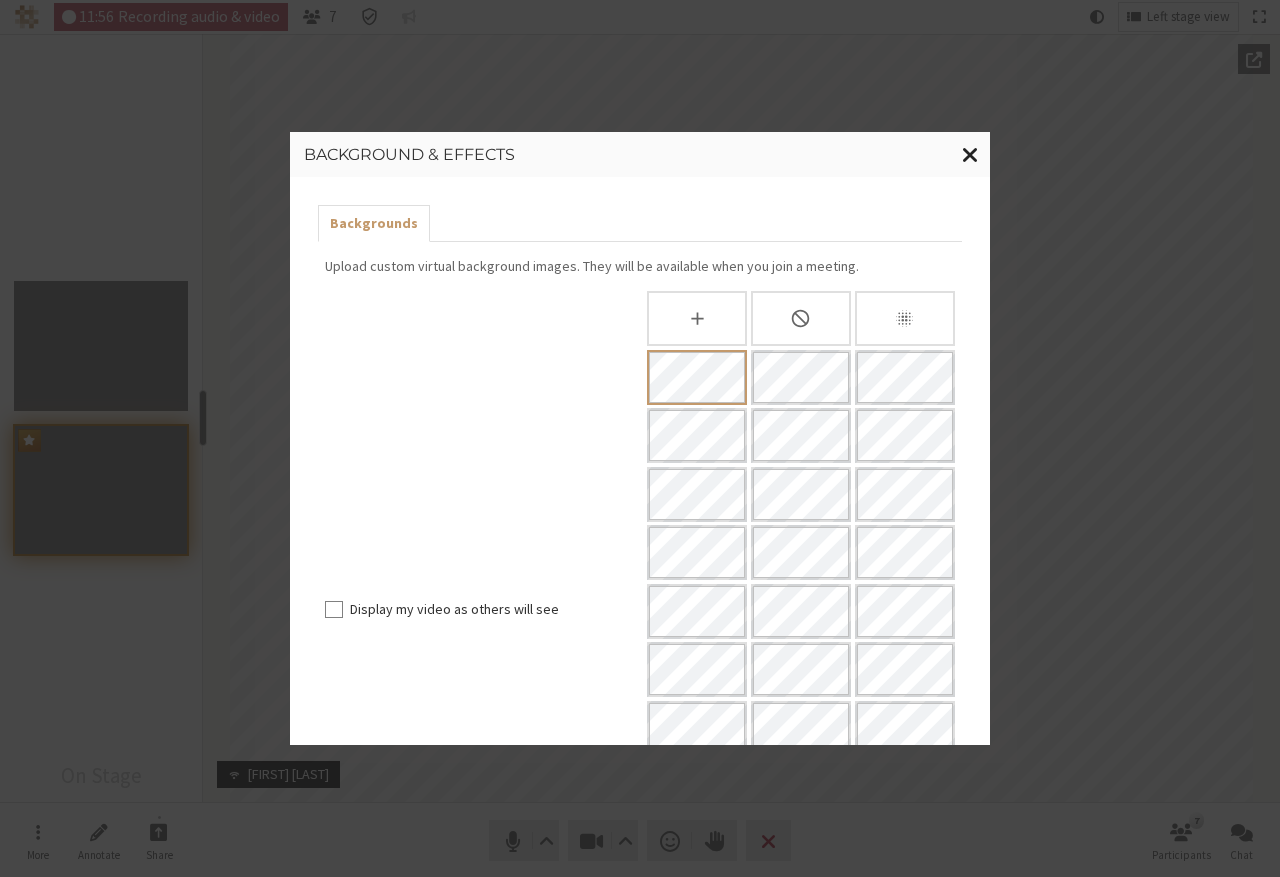 click at bounding box center (970, 155) 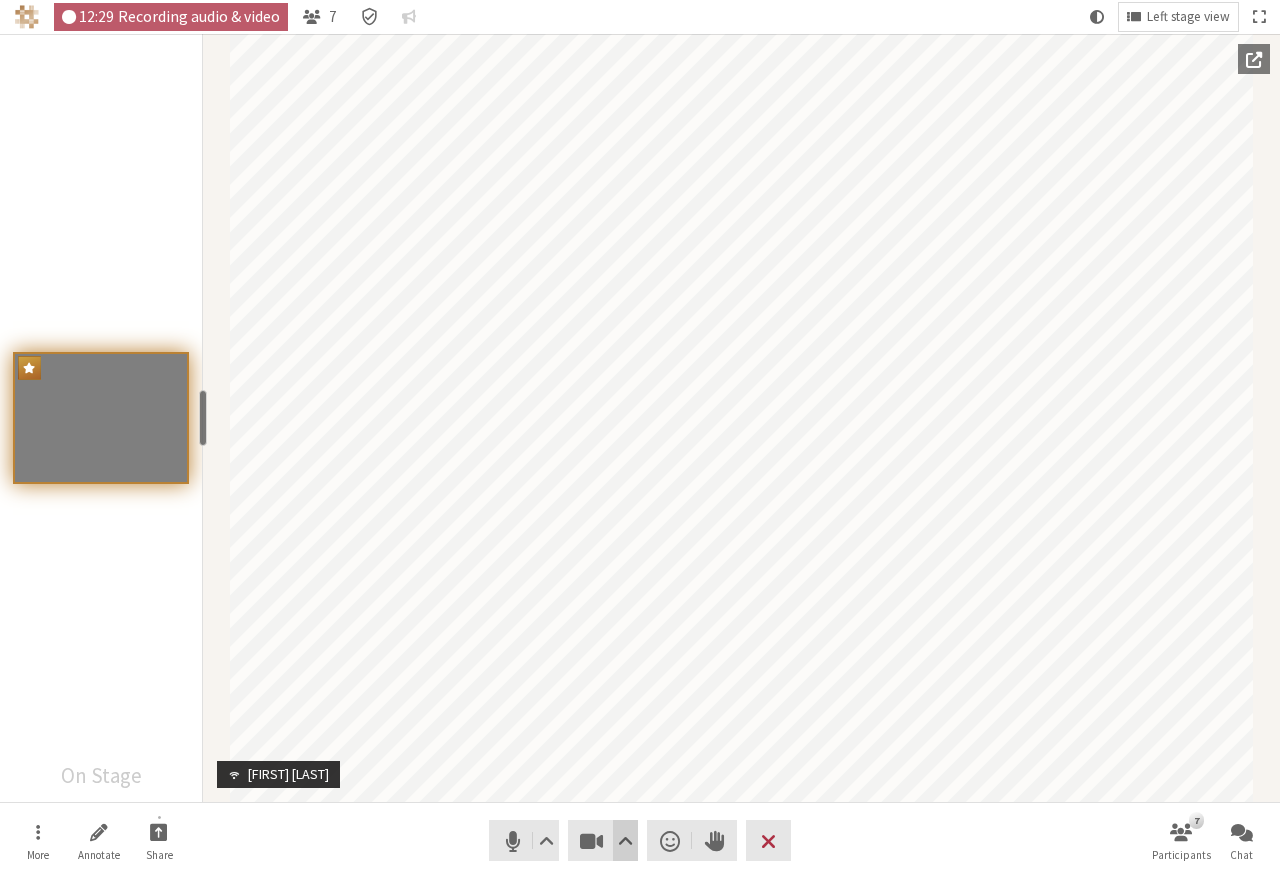 click at bounding box center (625, 841) 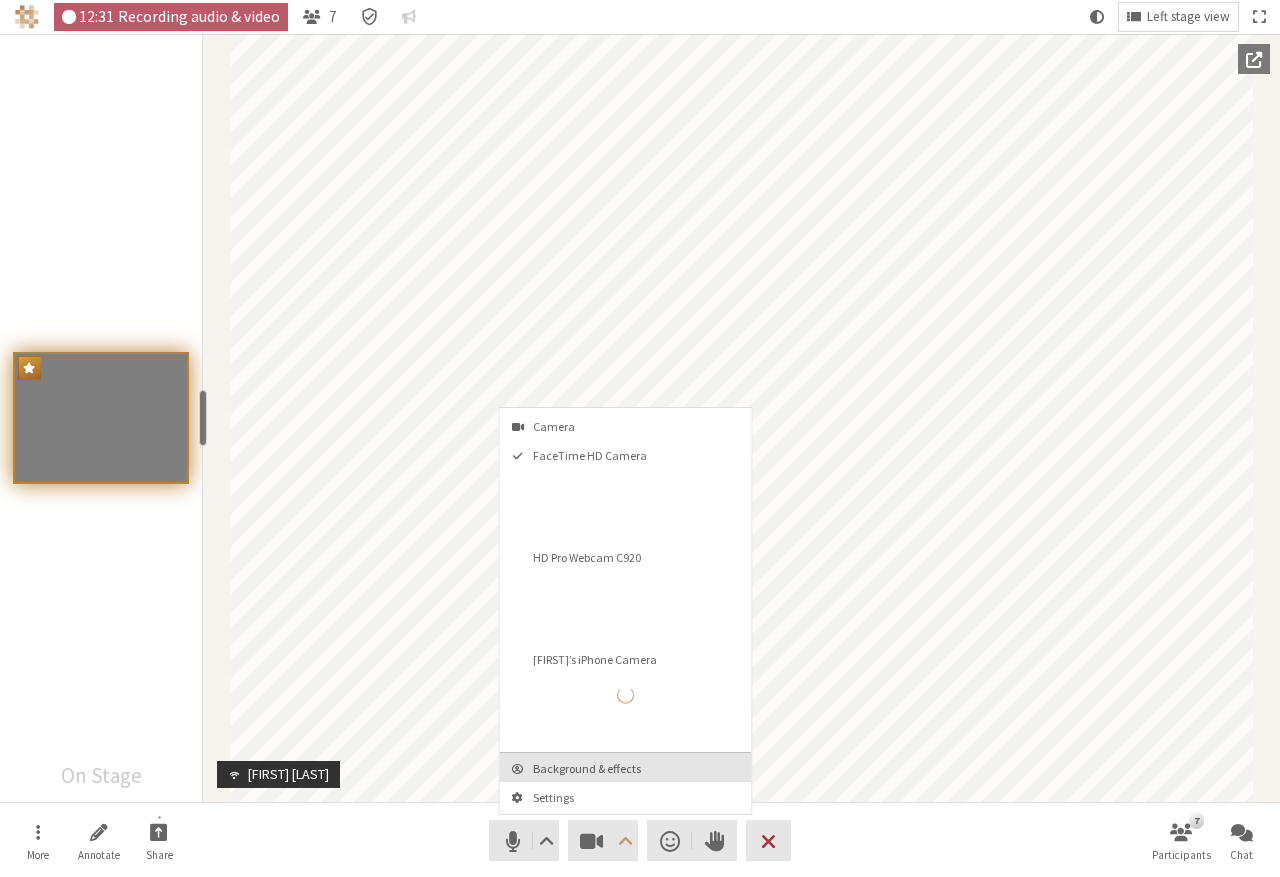 click on "Background & effects" at bounding box center [638, 768] 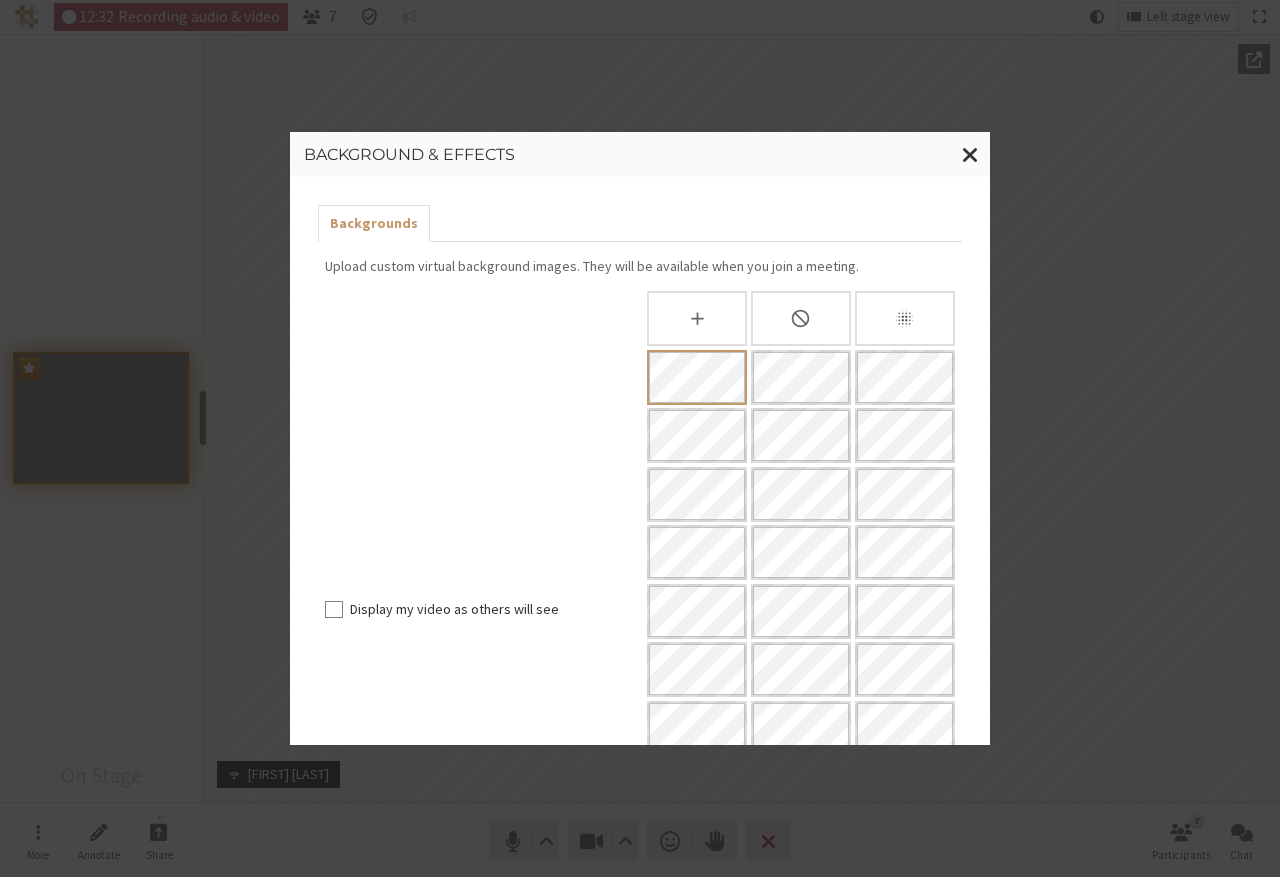 scroll, scrollTop: 253, scrollLeft: 0, axis: vertical 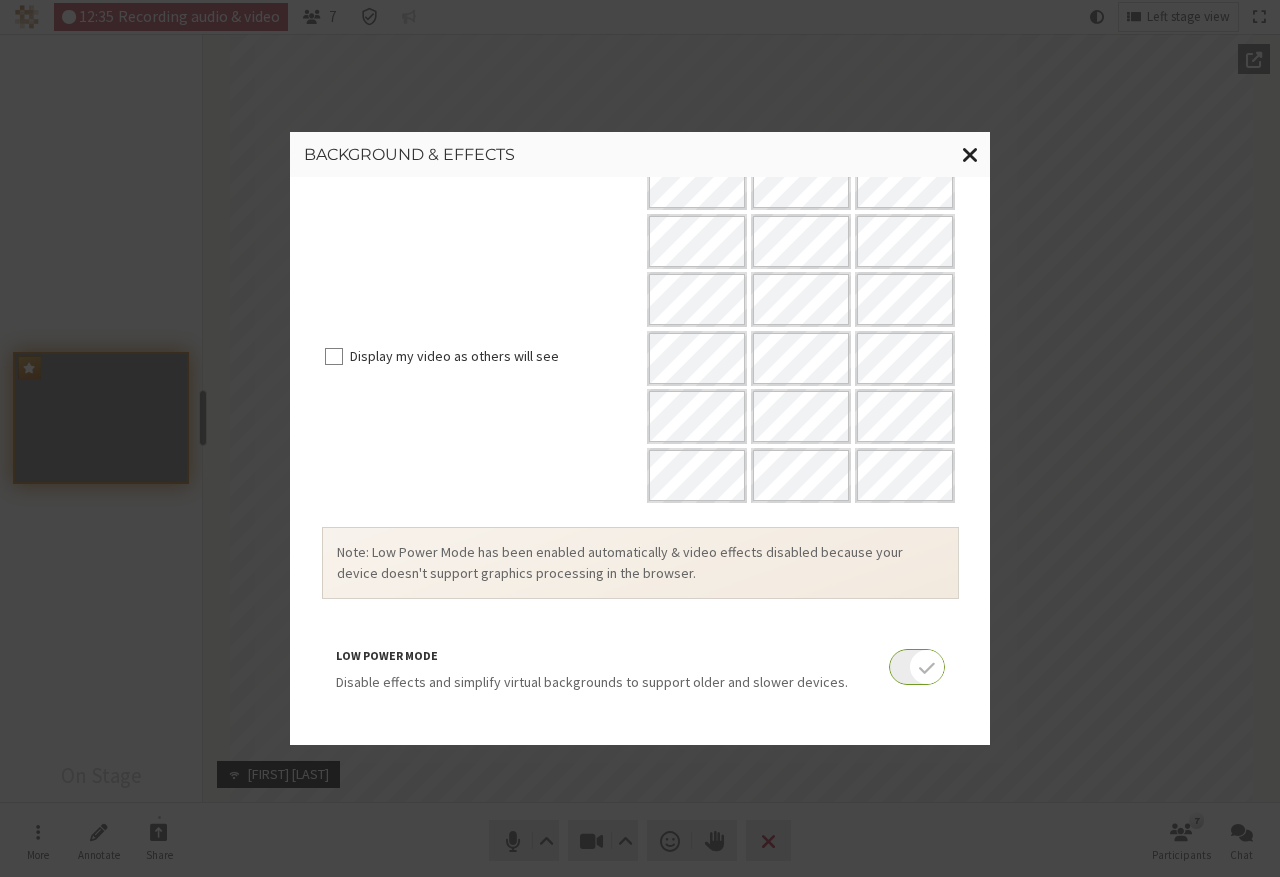 click at bounding box center [970, 153] 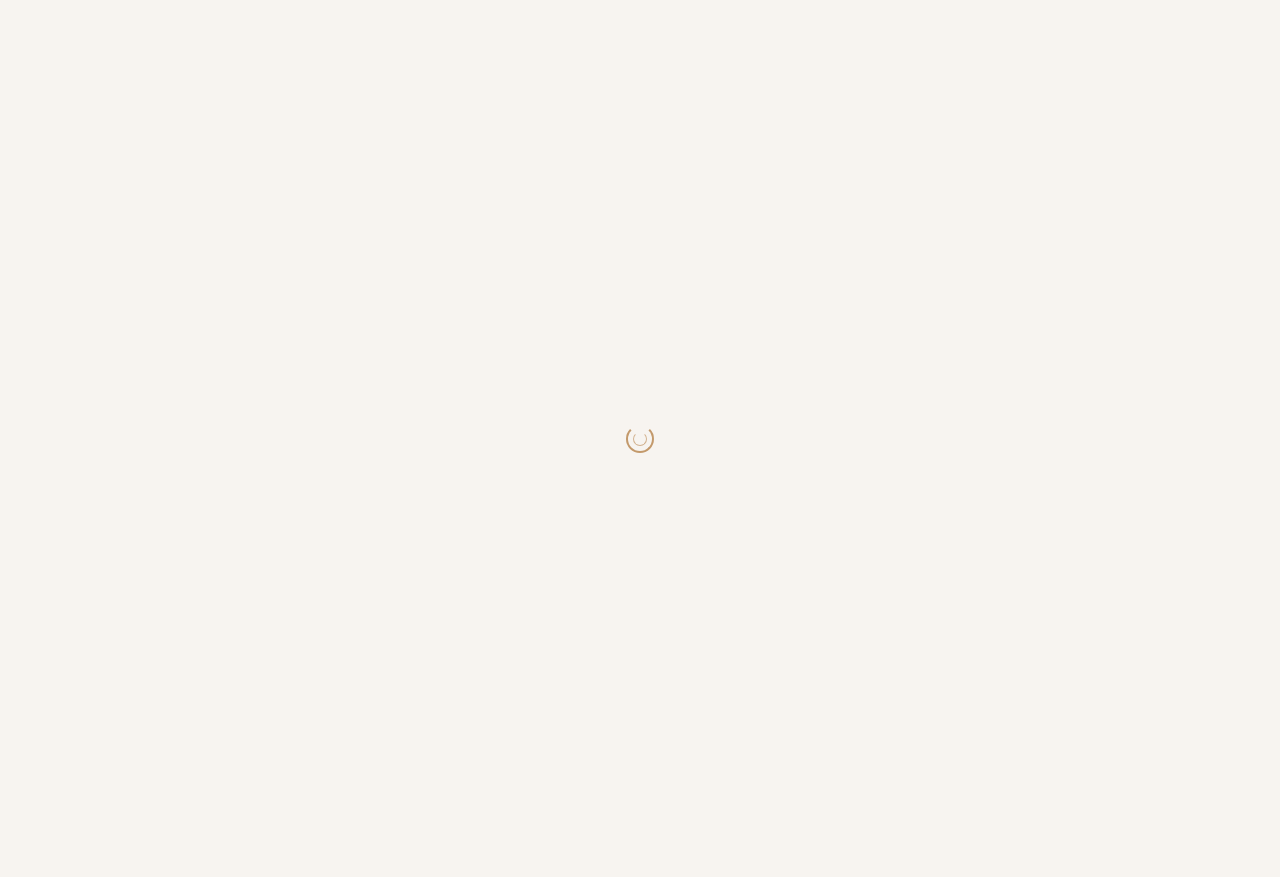 scroll, scrollTop: 0, scrollLeft: 0, axis: both 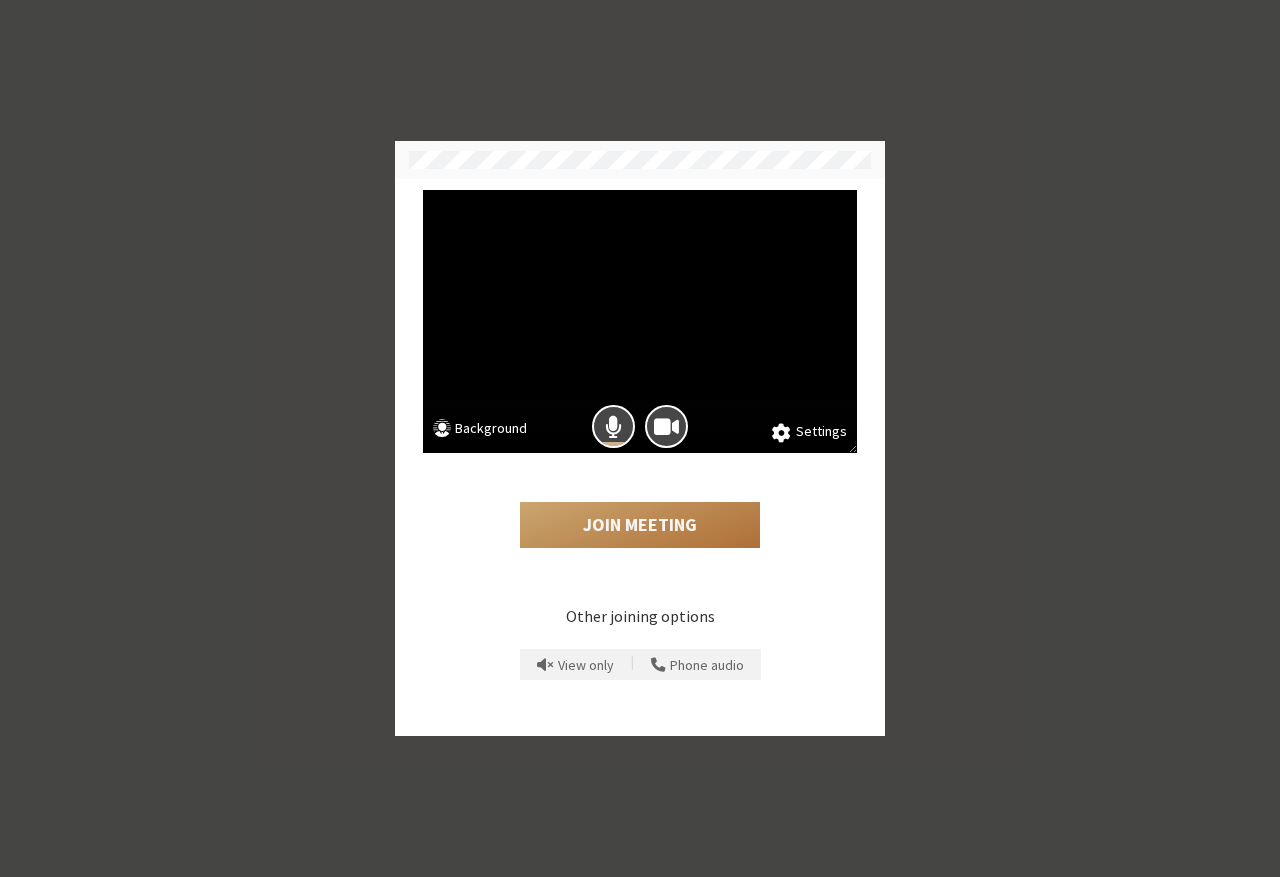 click on "Join Meeting" at bounding box center (640, 525) 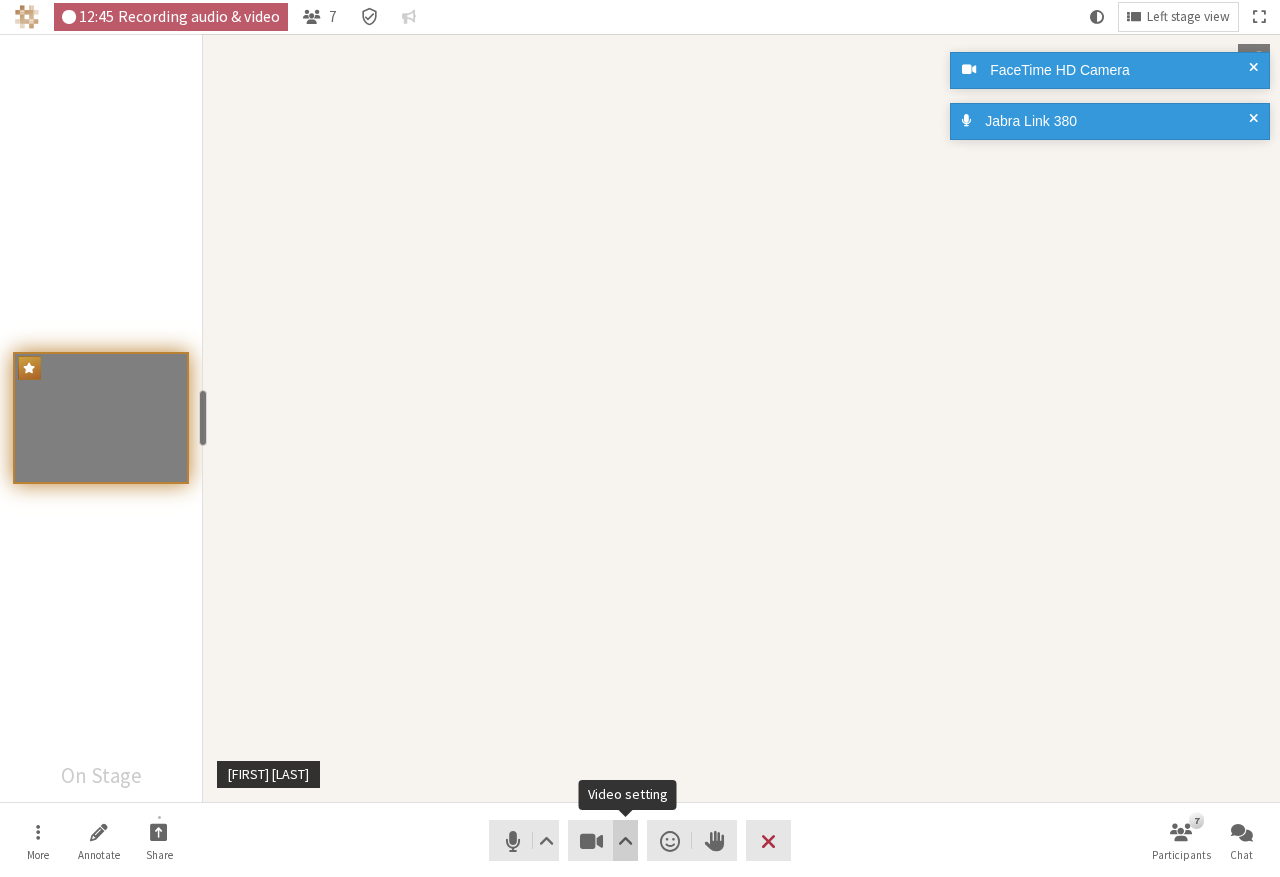 click at bounding box center (625, 841) 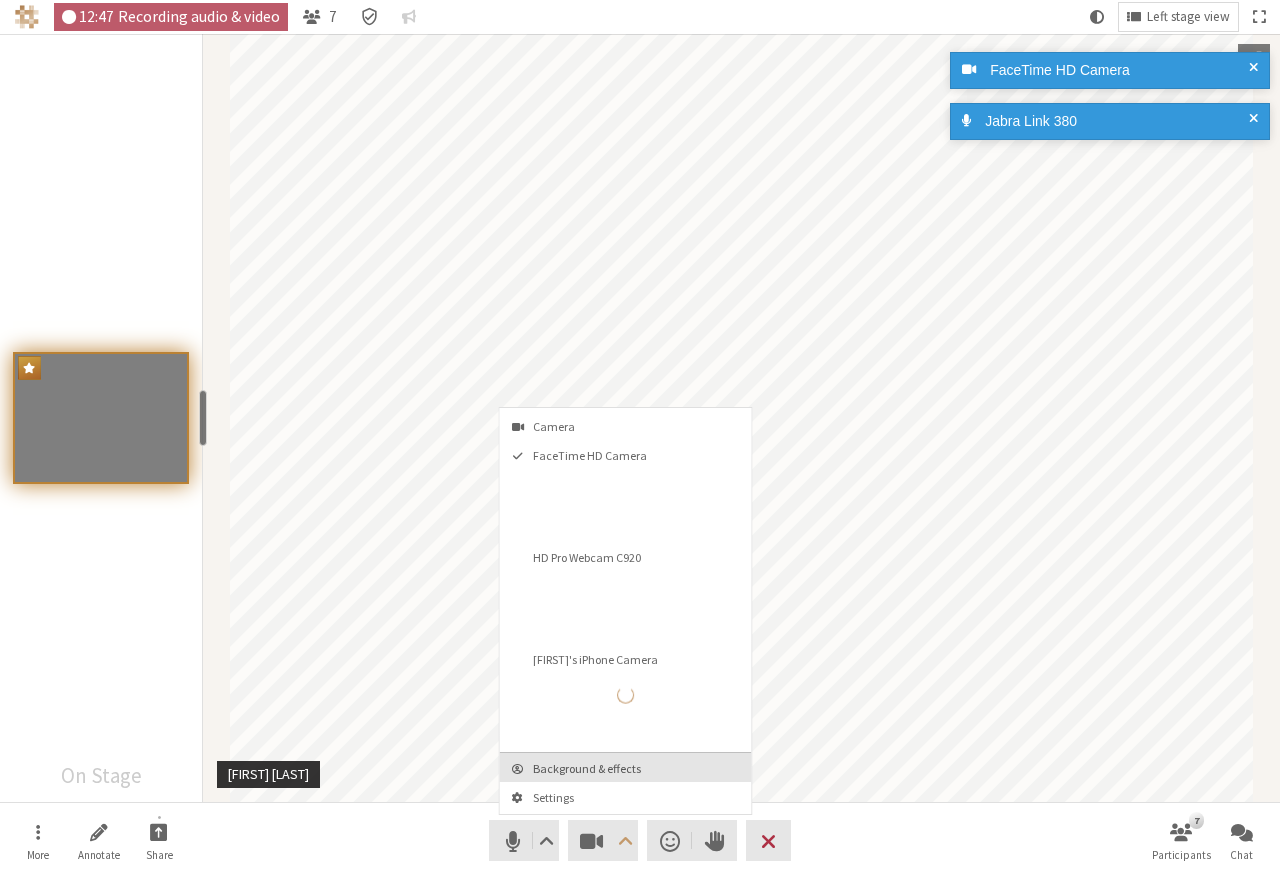 click on "Background & effects" at bounding box center [638, 768] 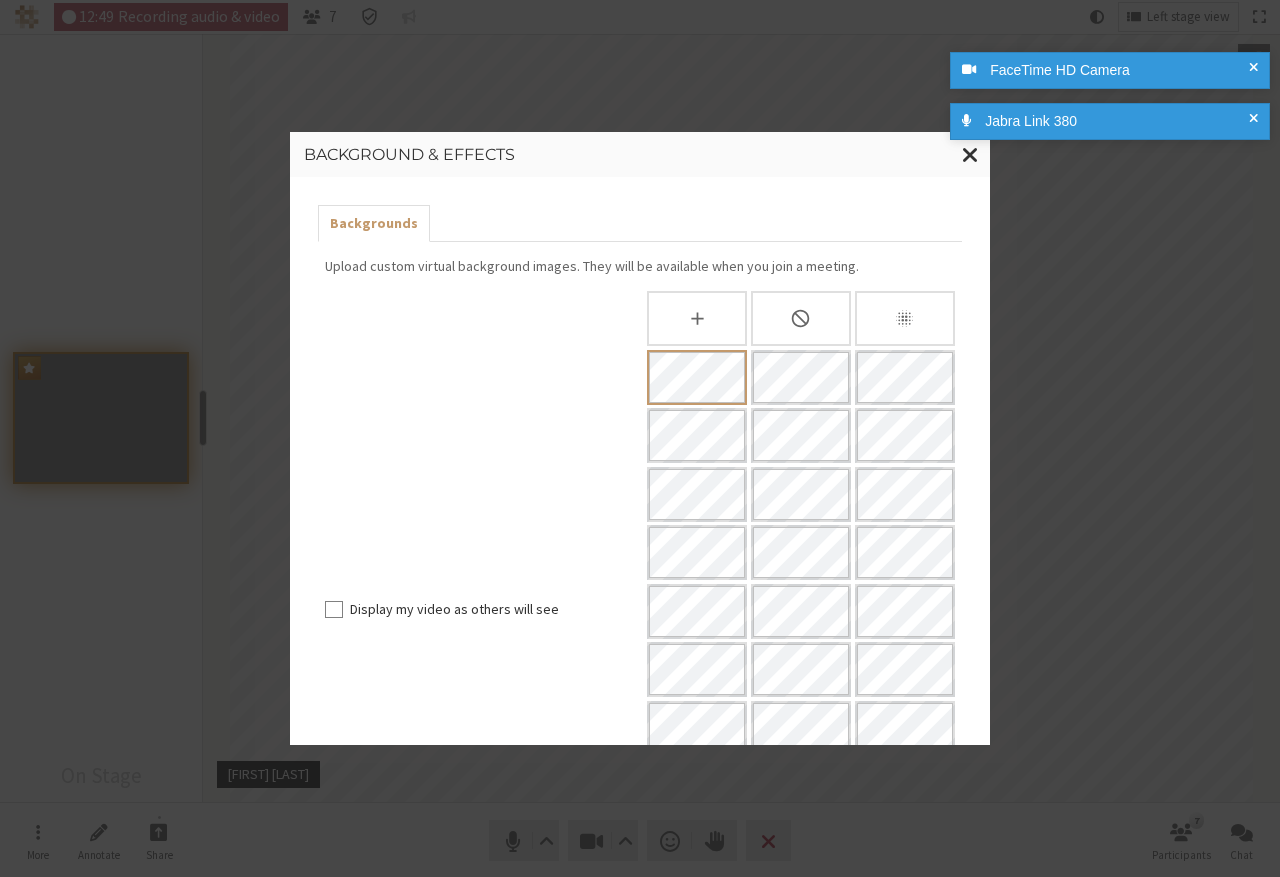 scroll, scrollTop: 167, scrollLeft: 0, axis: vertical 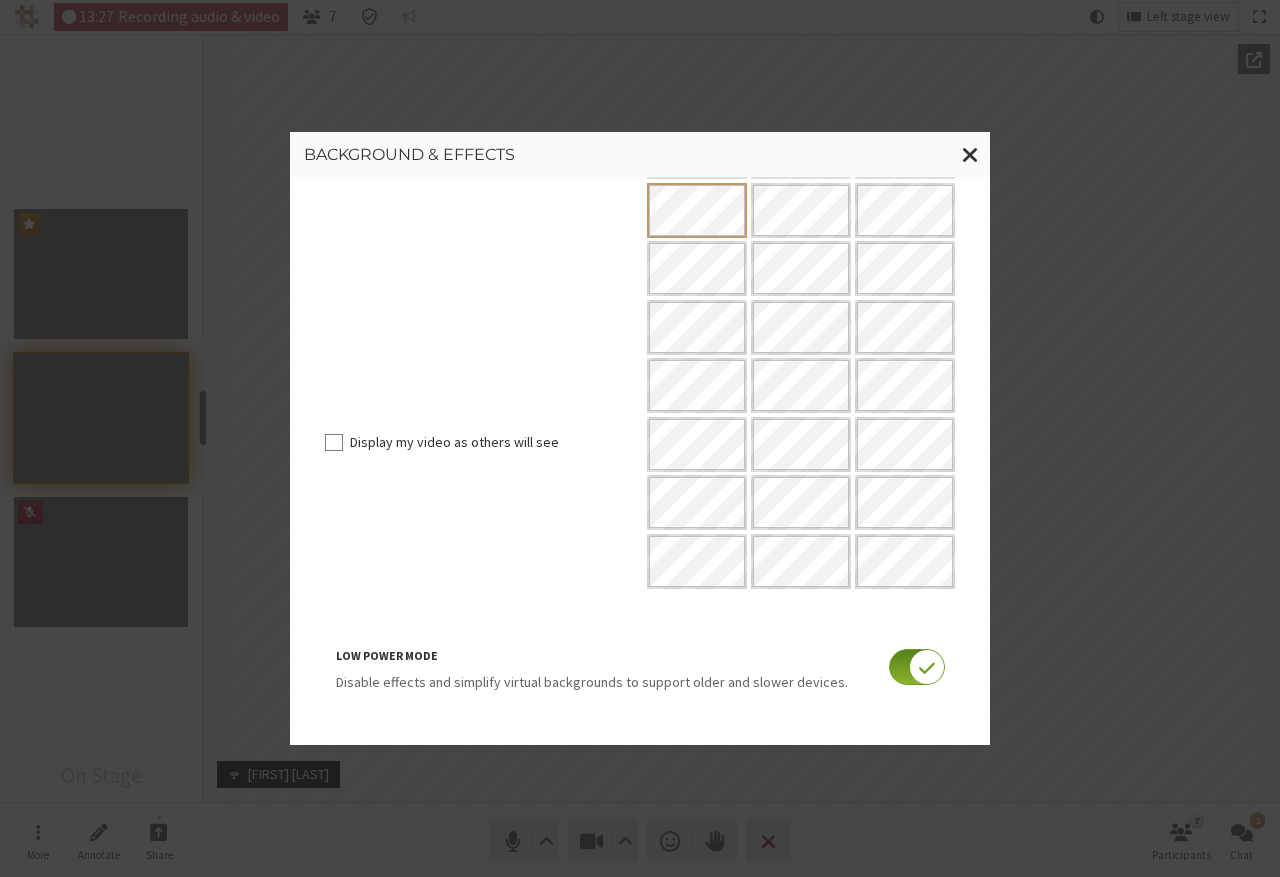 click at bounding box center (917, 667) 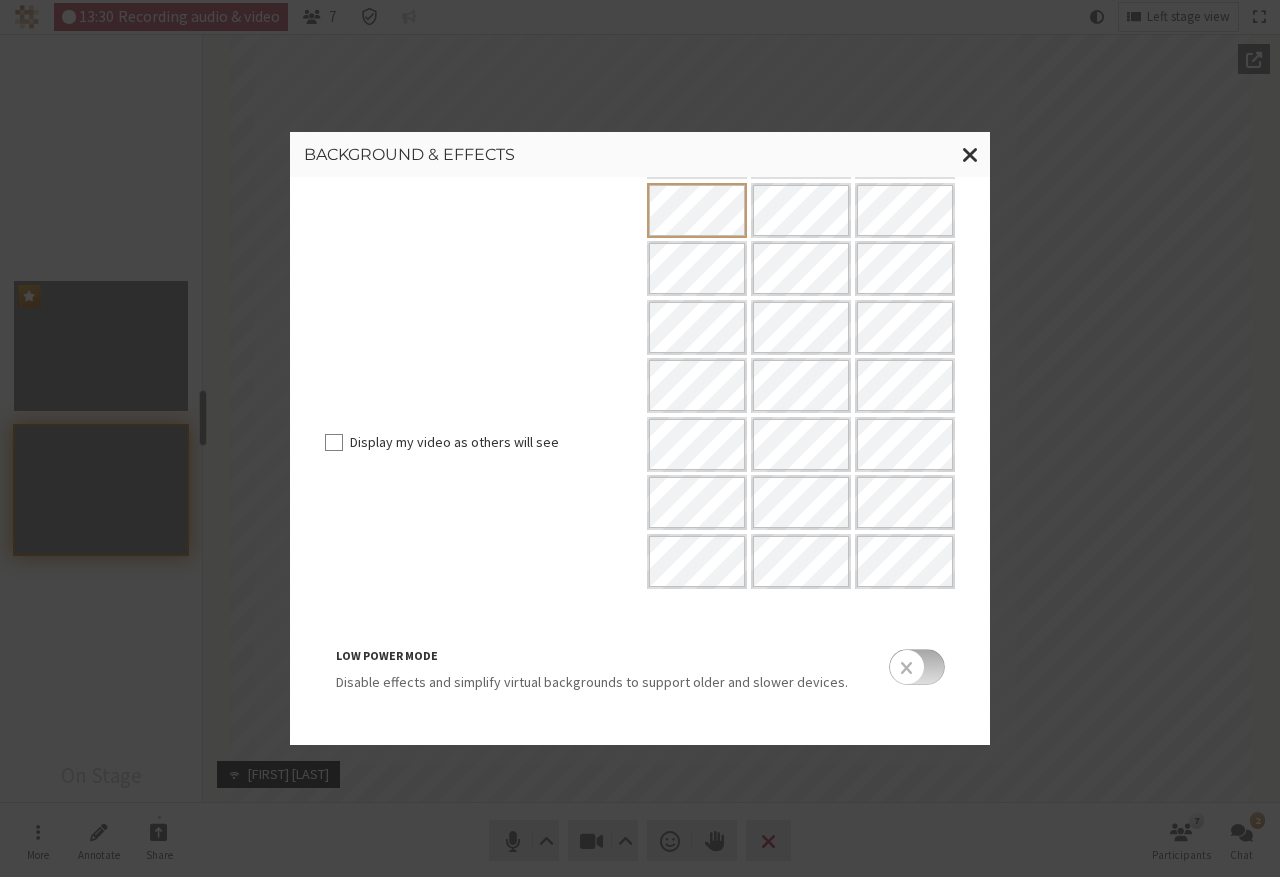 scroll, scrollTop: 0, scrollLeft: 0, axis: both 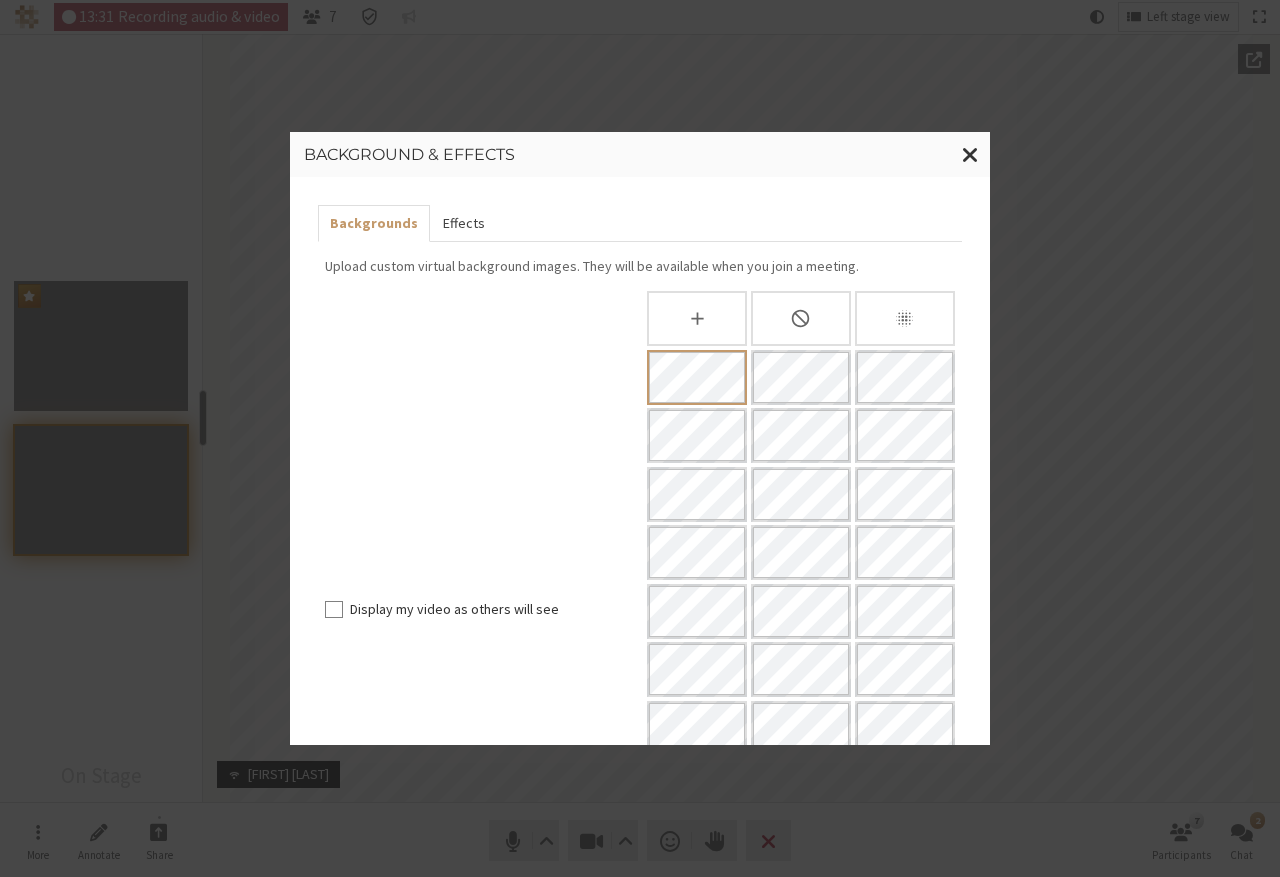 click on "Effects" at bounding box center [463, 223] 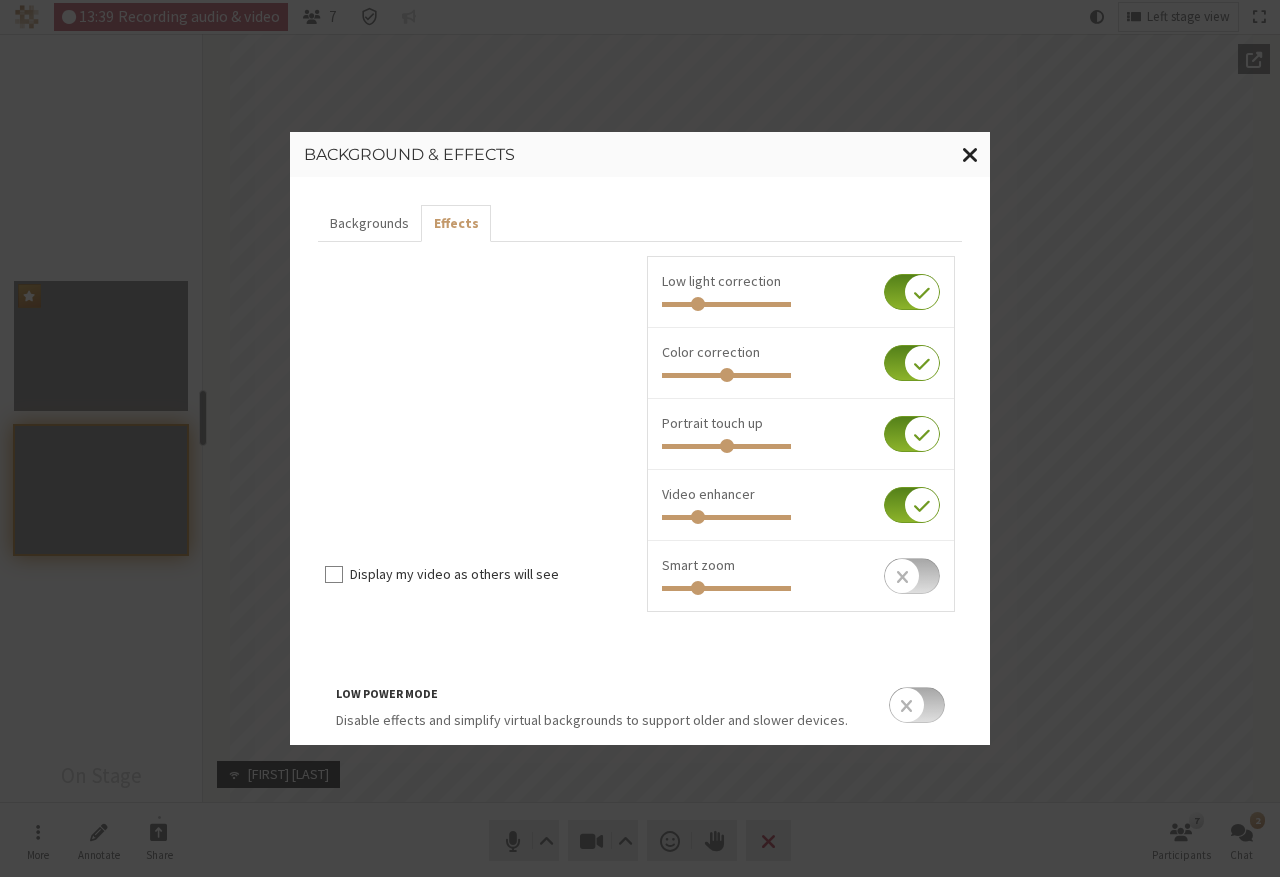 click at bounding box center (970, 153) 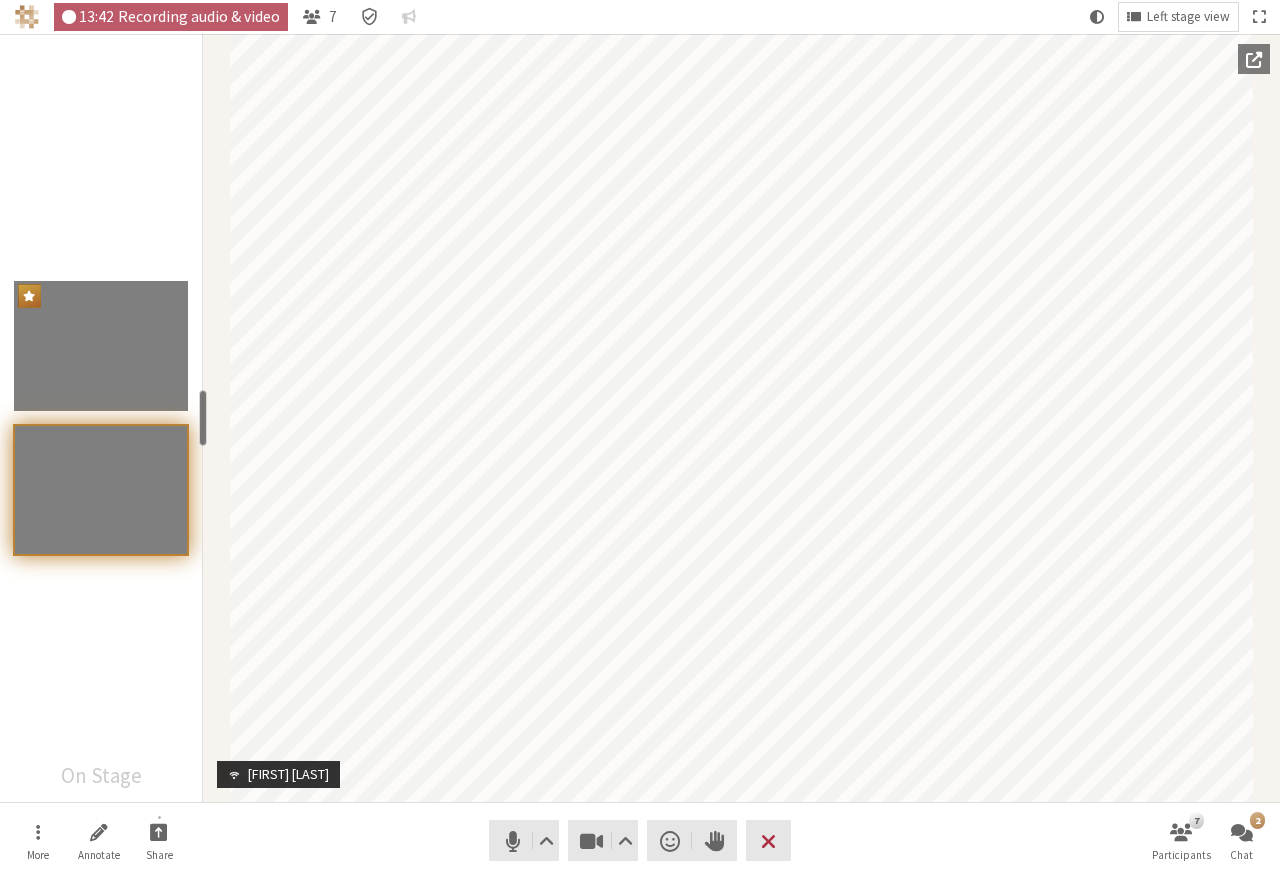 click at bounding box center (101, 418) 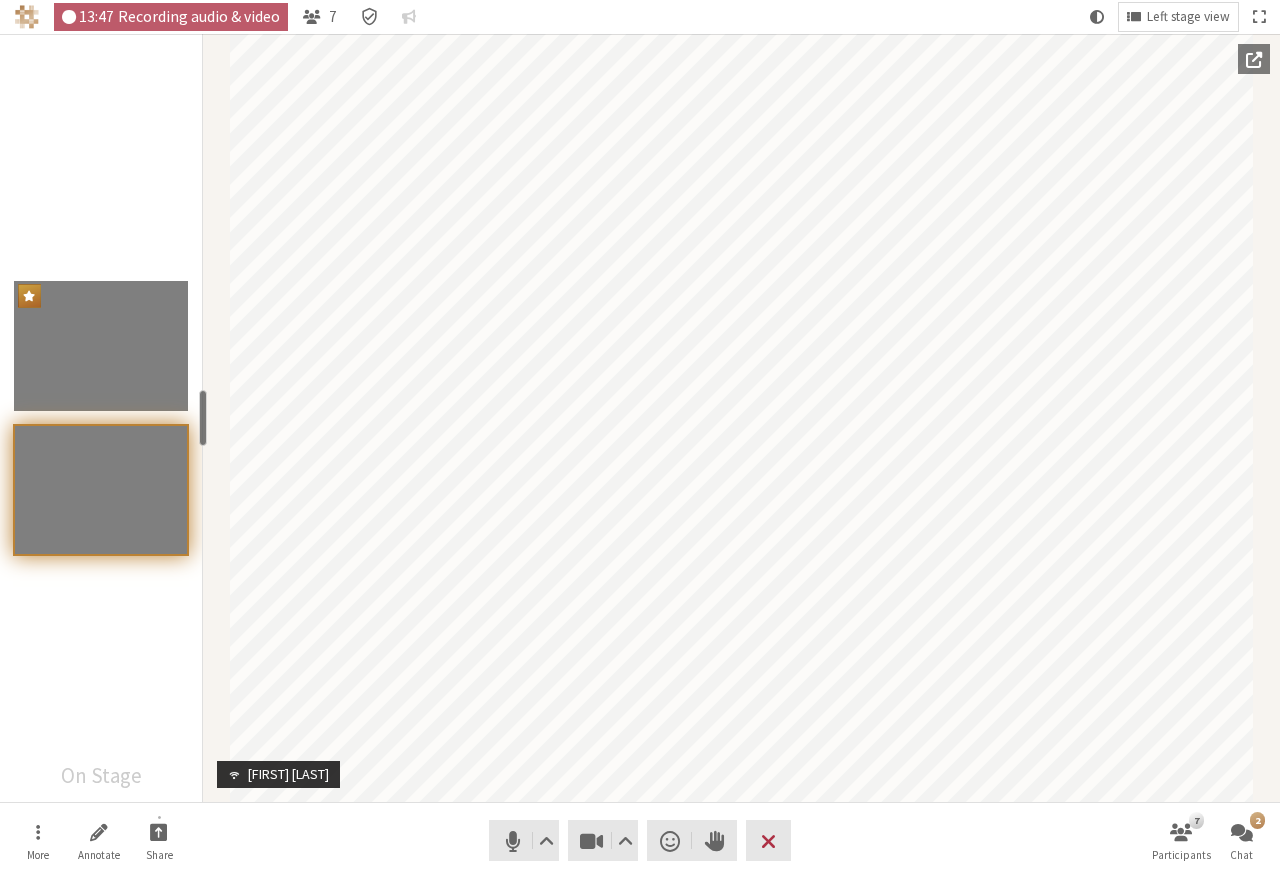 click on "More Annotate Share Audio Video Send a reaction Raise hand Leave 7 Participants 2 Chat" at bounding box center [640, 840] 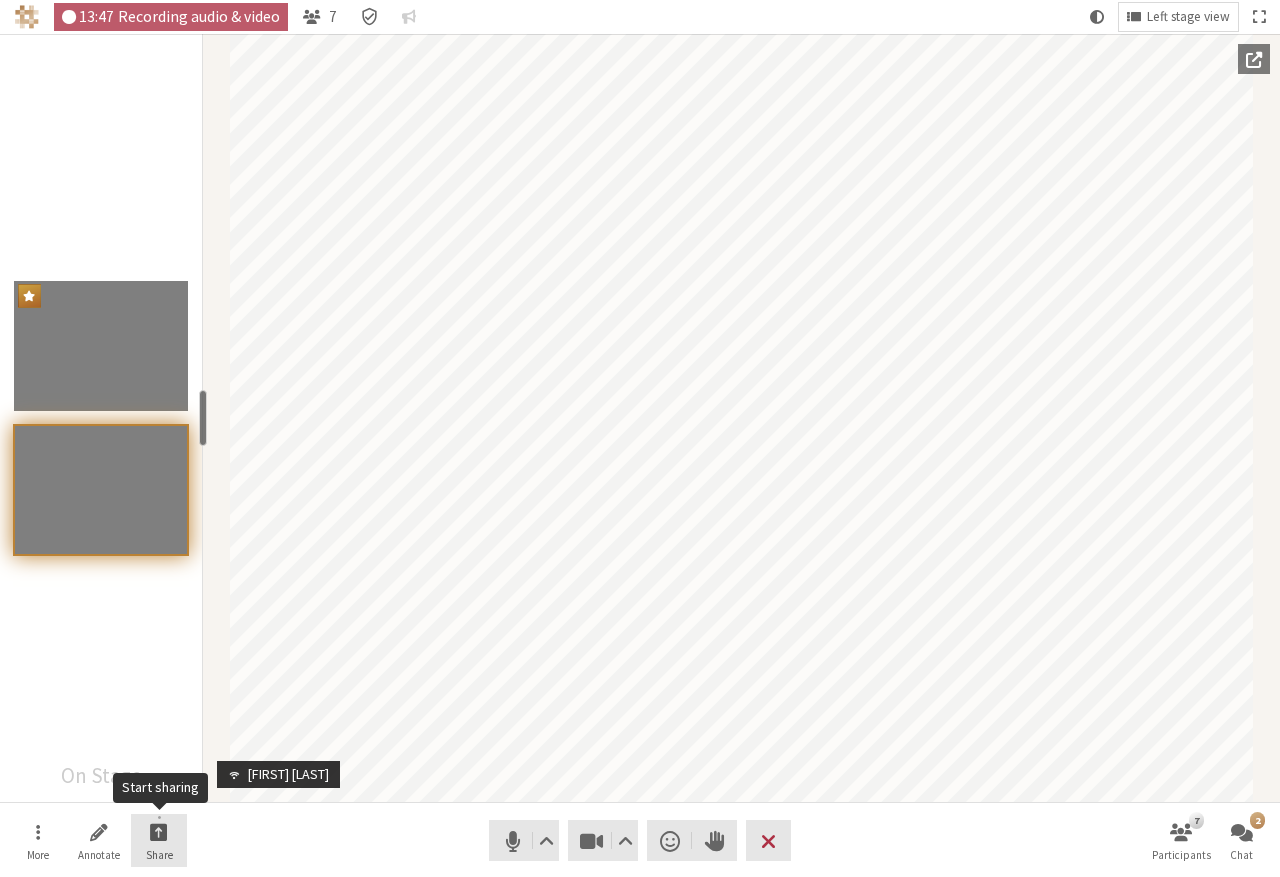 click at bounding box center [159, 831] 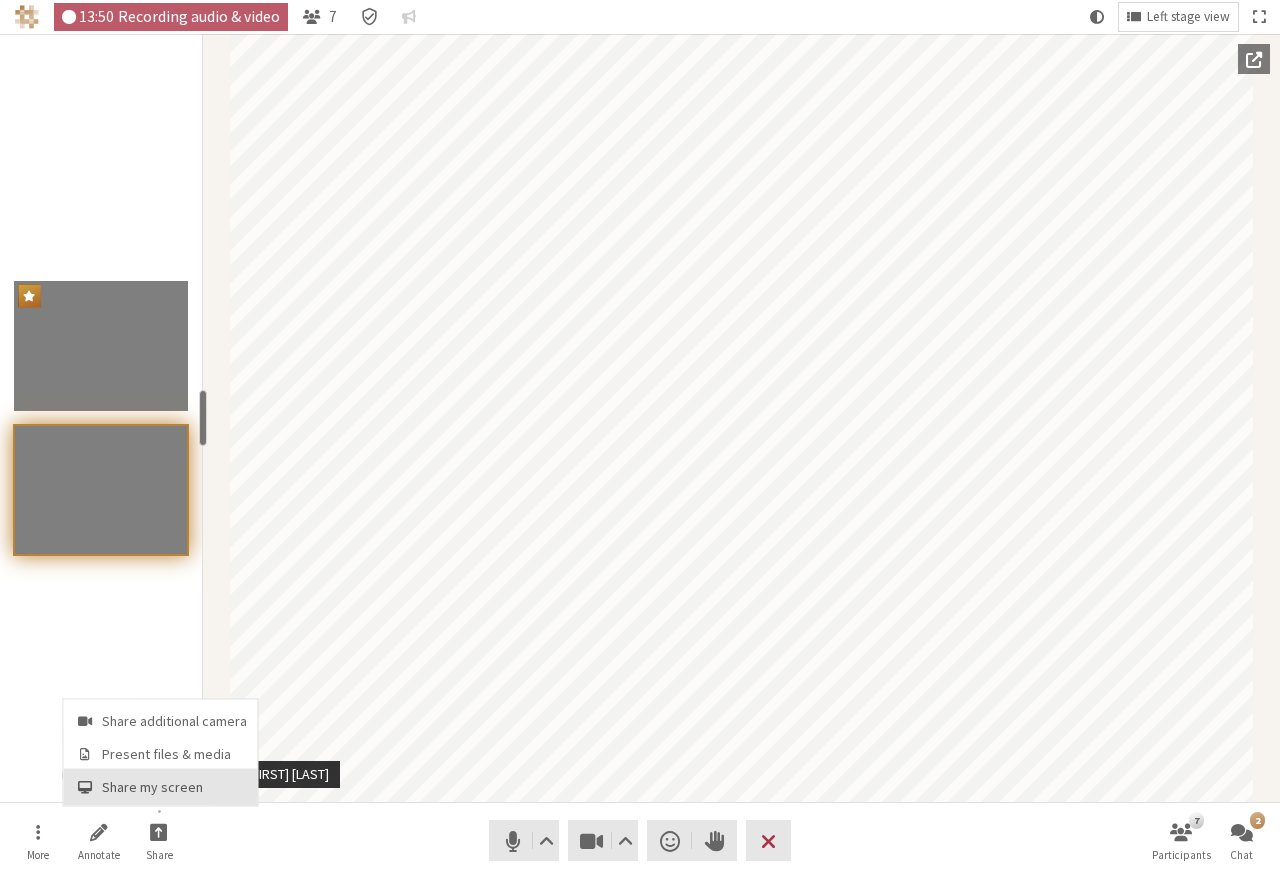 click on "Share my screen" at bounding box center (174, 786) 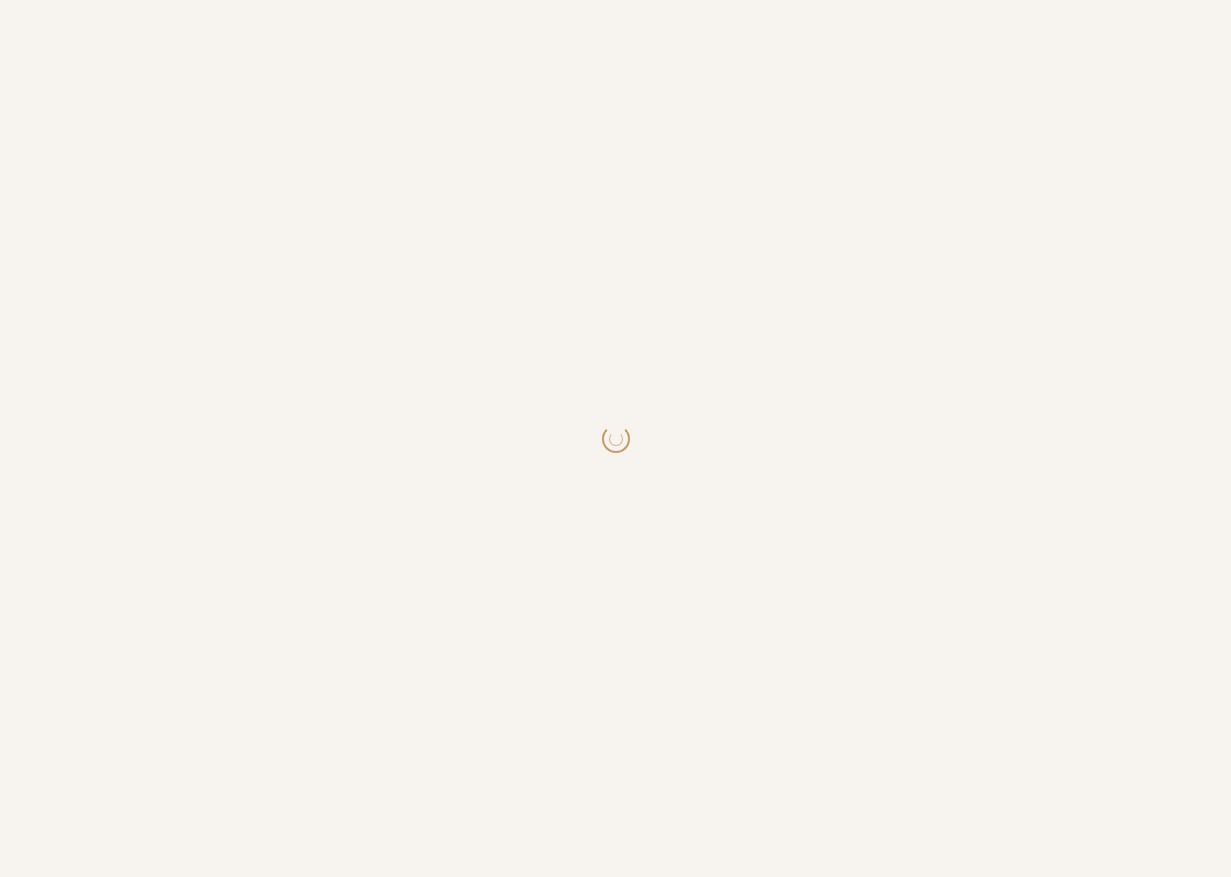 scroll, scrollTop: 0, scrollLeft: 0, axis: both 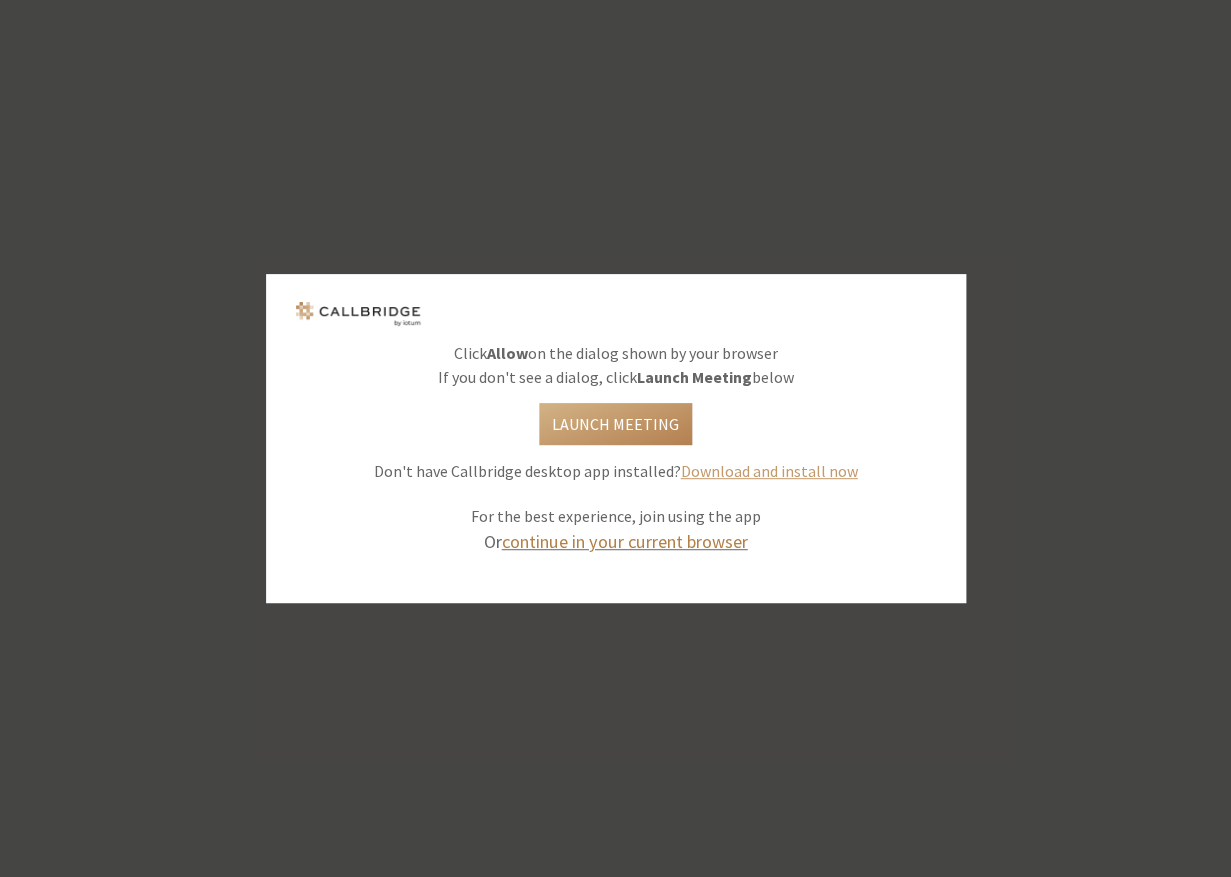 click on "continue in your current browser" at bounding box center [625, 541] 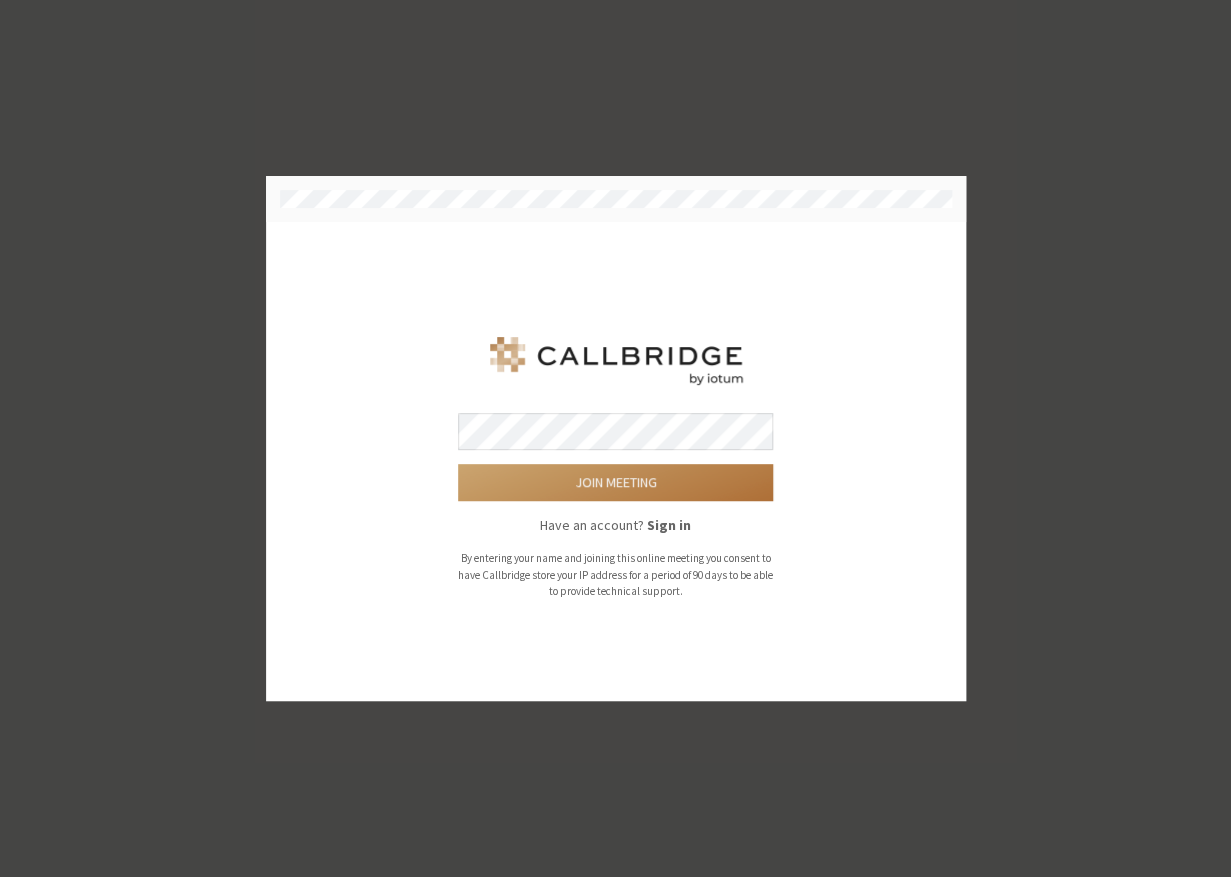 click on "Join meeting" at bounding box center [615, 482] 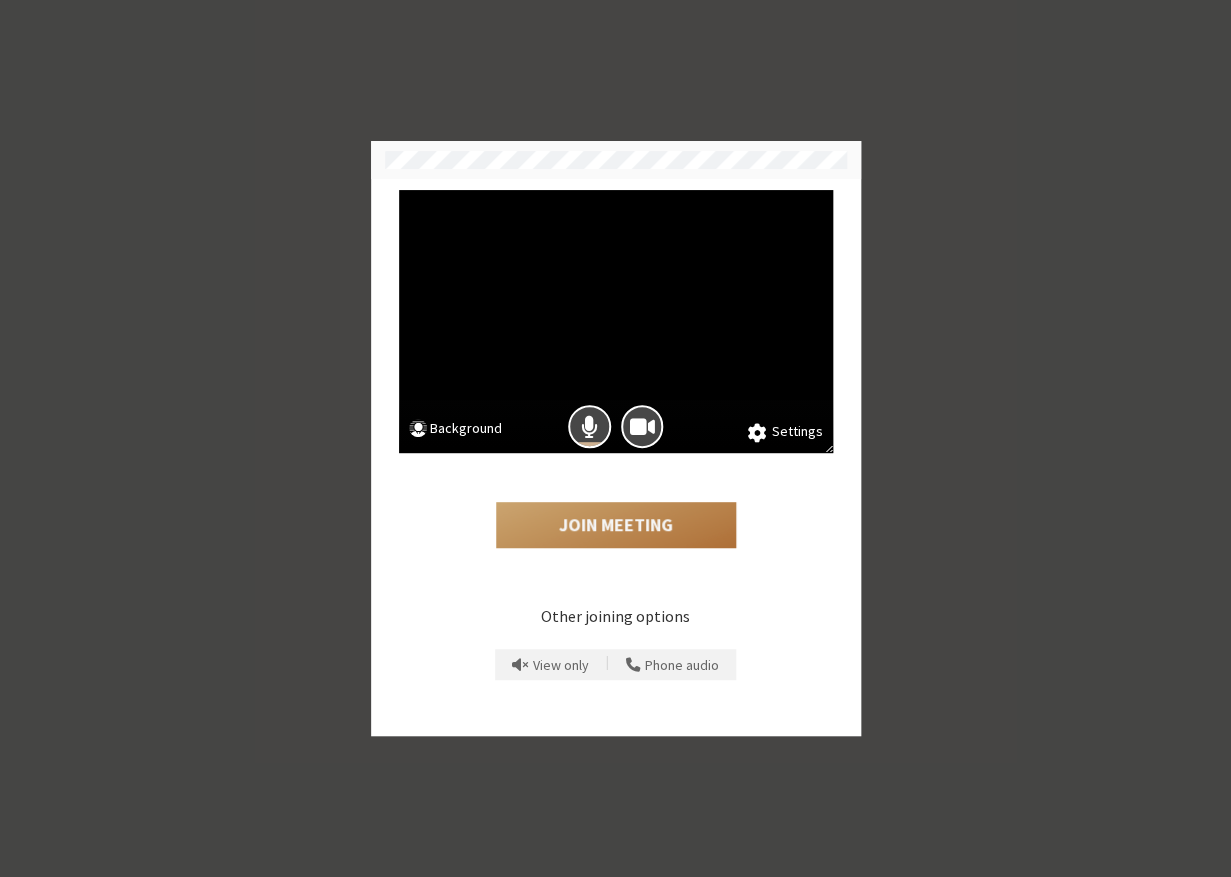 click on "Join Meeting" at bounding box center [616, 525] 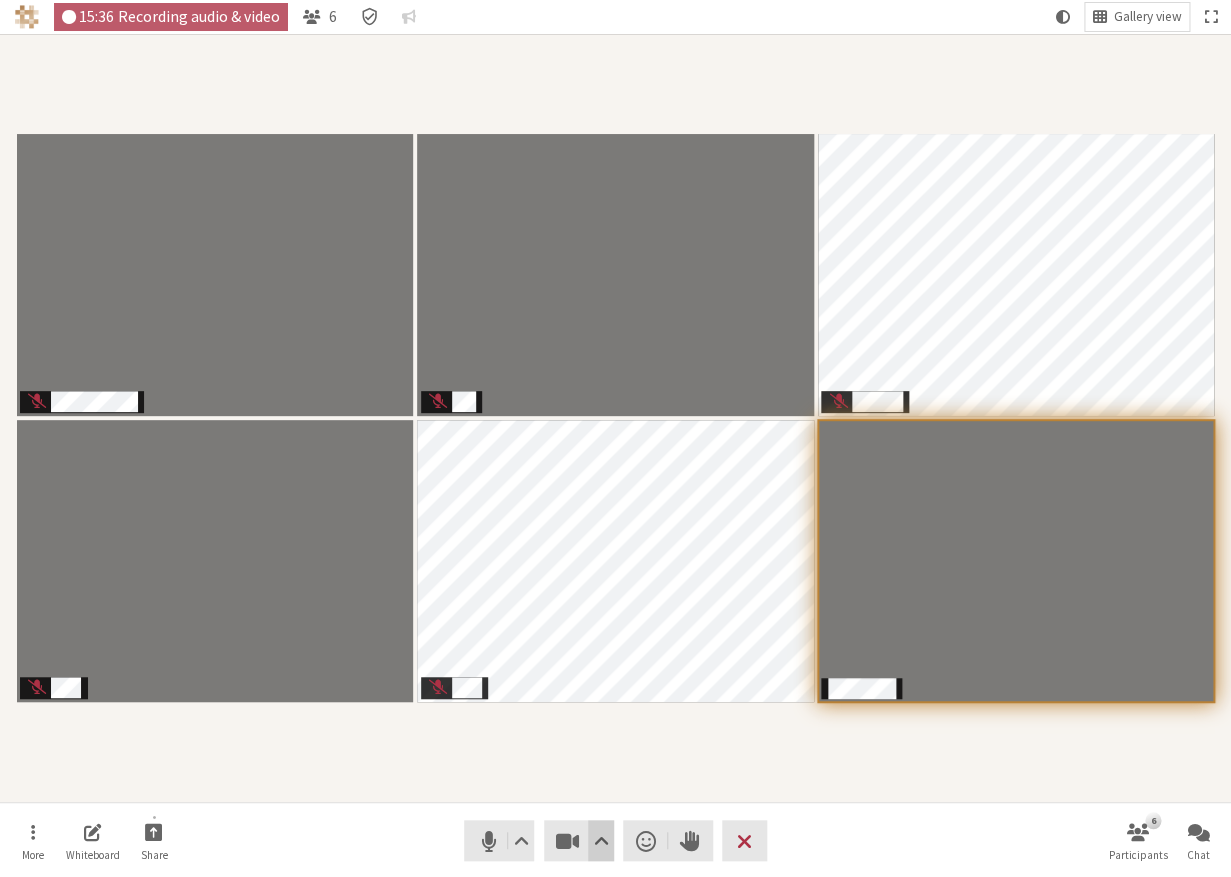 click at bounding box center [600, 841] 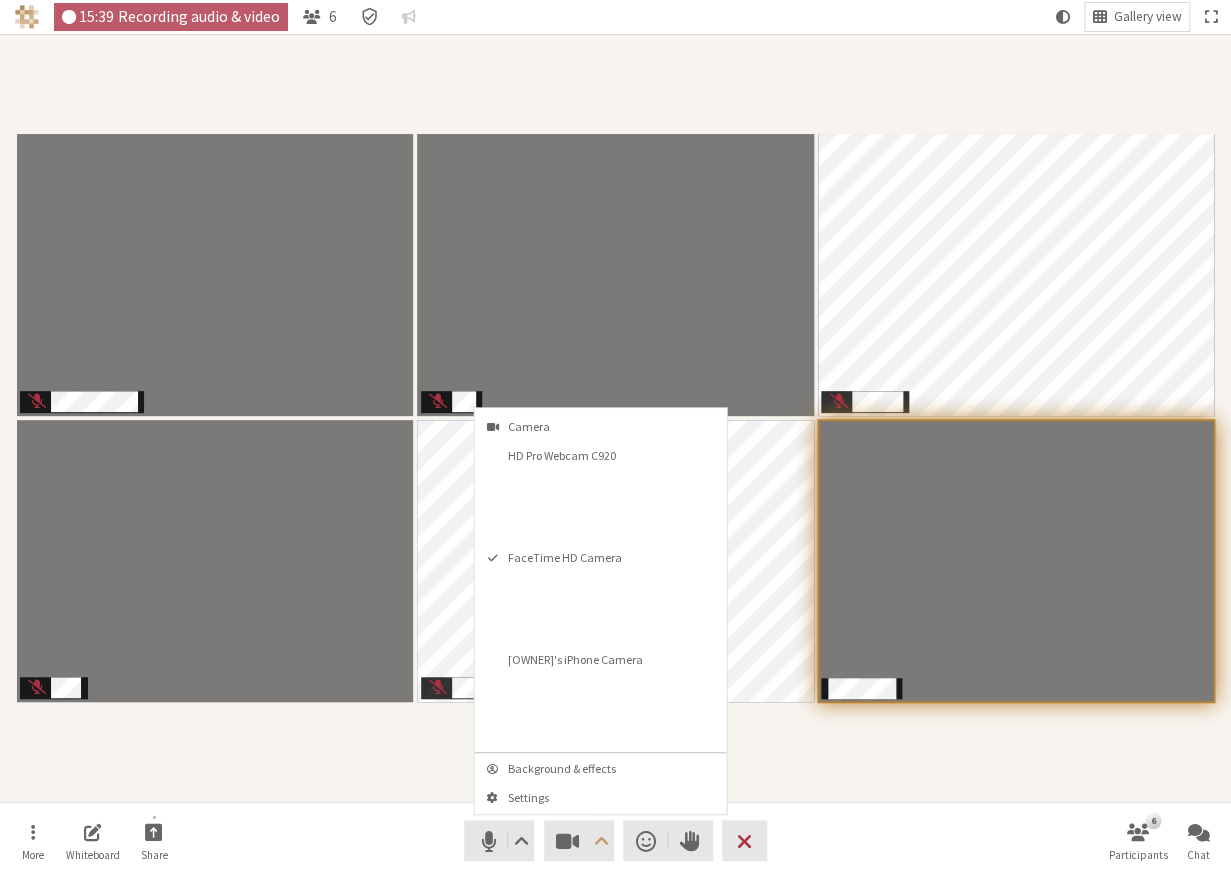 click at bounding box center [615, 418] 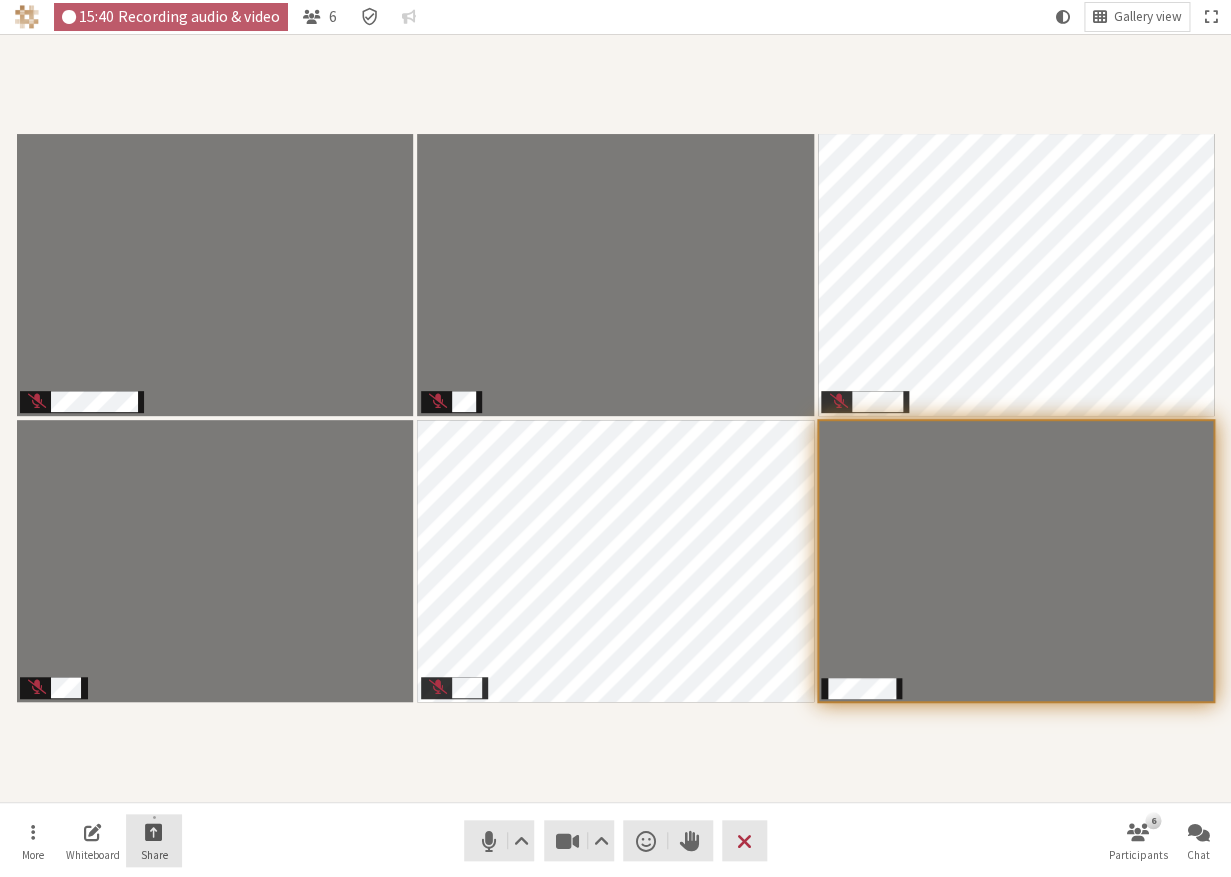 click at bounding box center [154, 831] 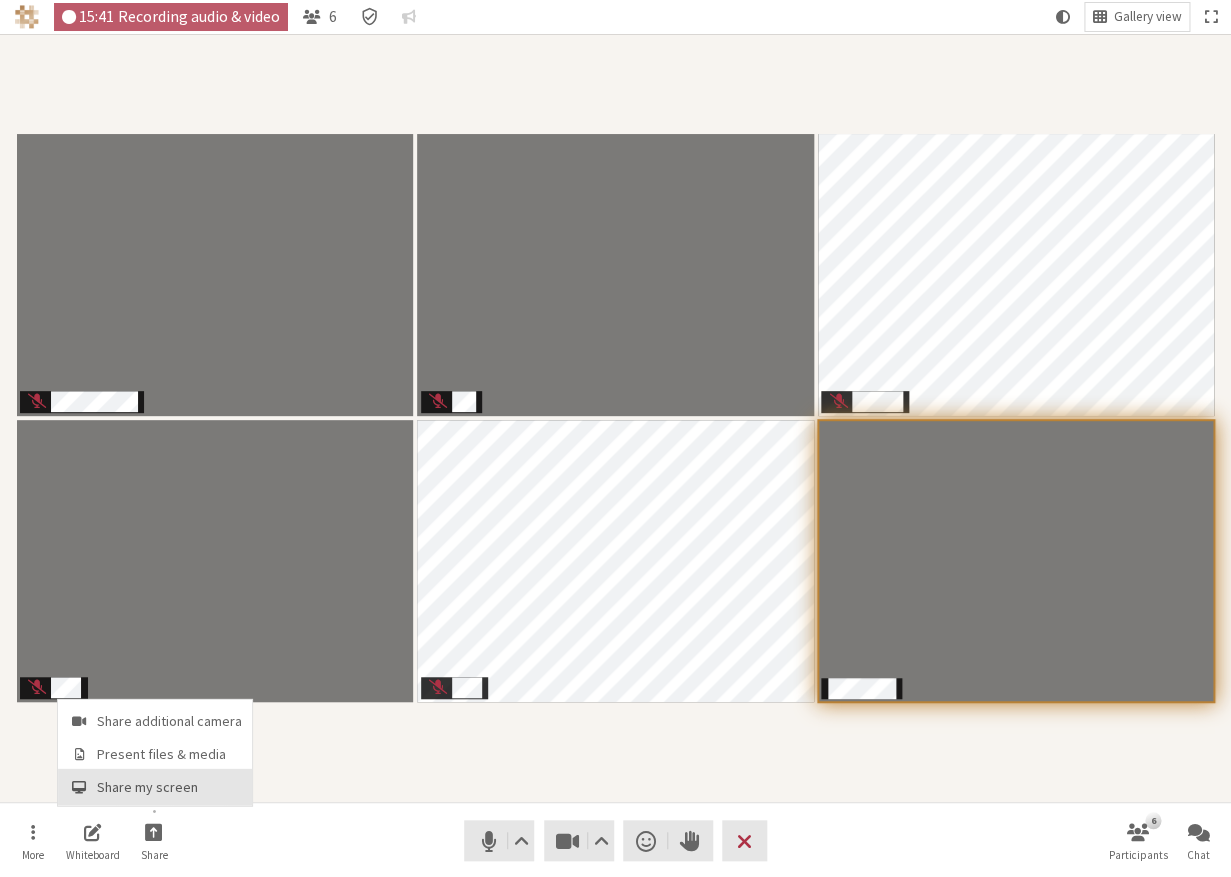 click on "Share my screen" at bounding box center [169, 786] 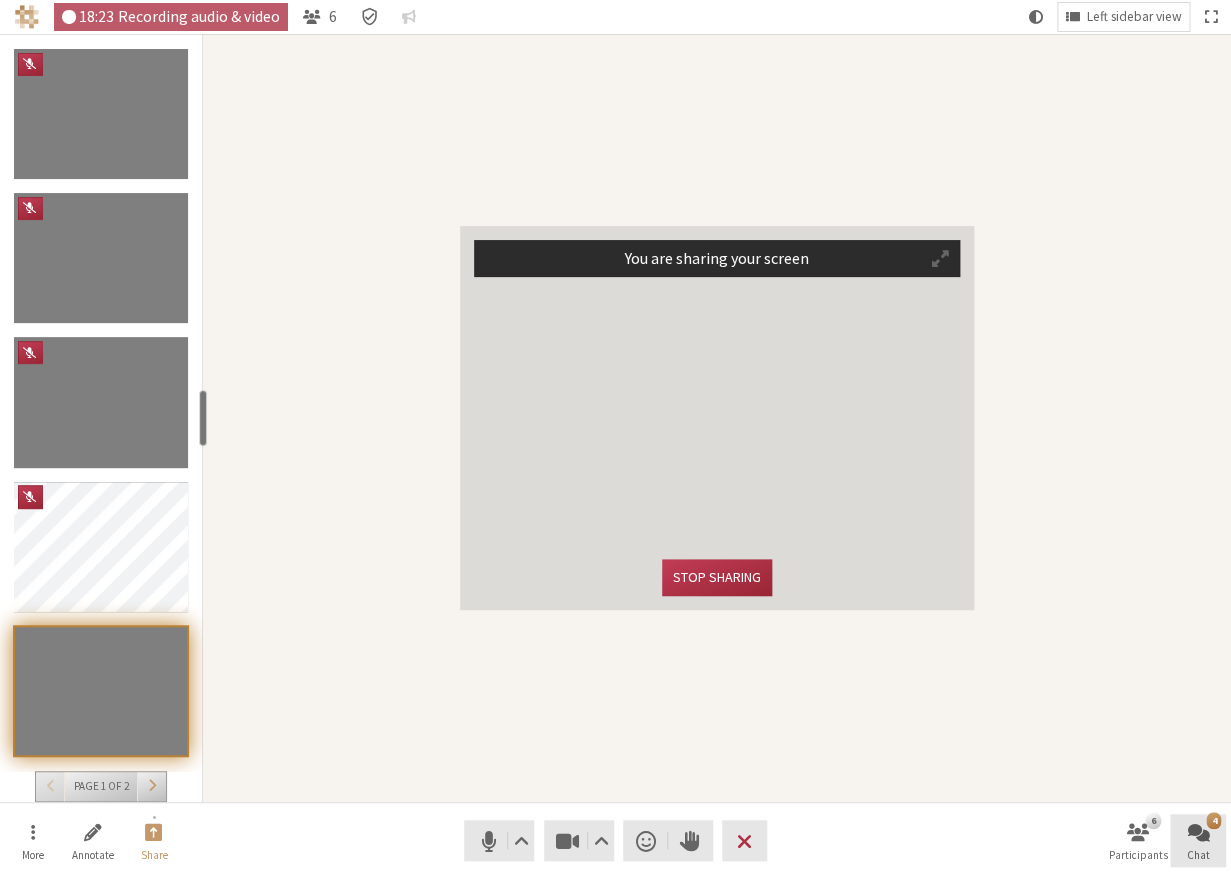 click on "4" at bounding box center (1213, 820) 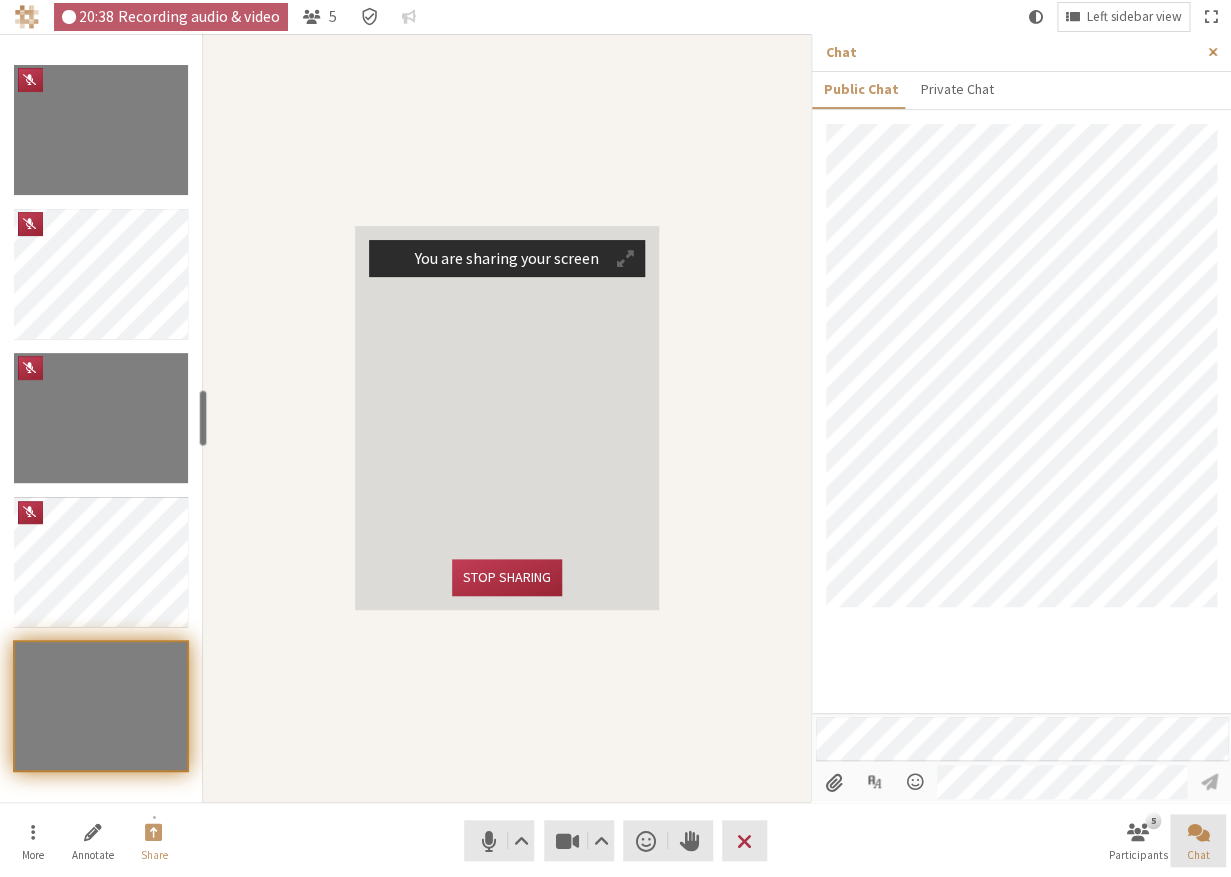 click at bounding box center [1212, 52] 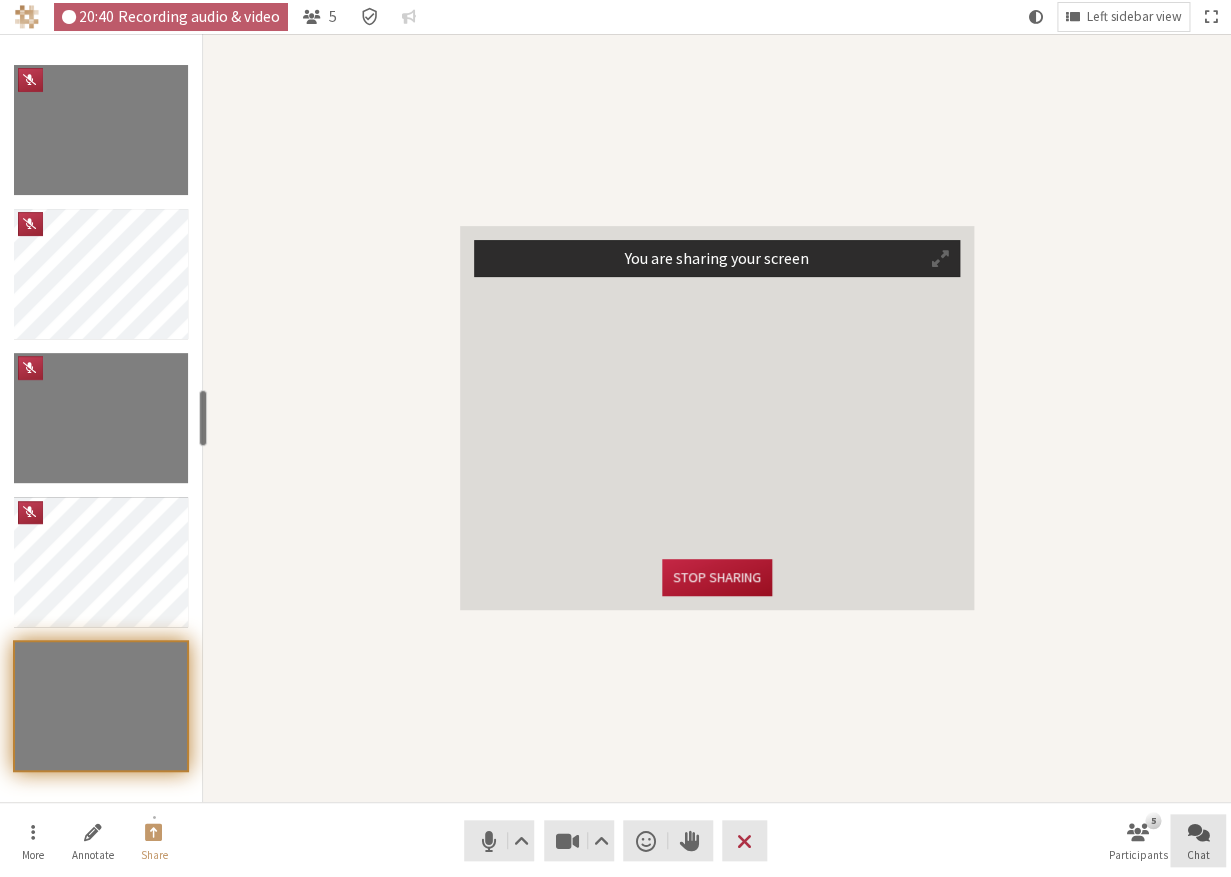 click on "Stop sharing" at bounding box center (717, 577) 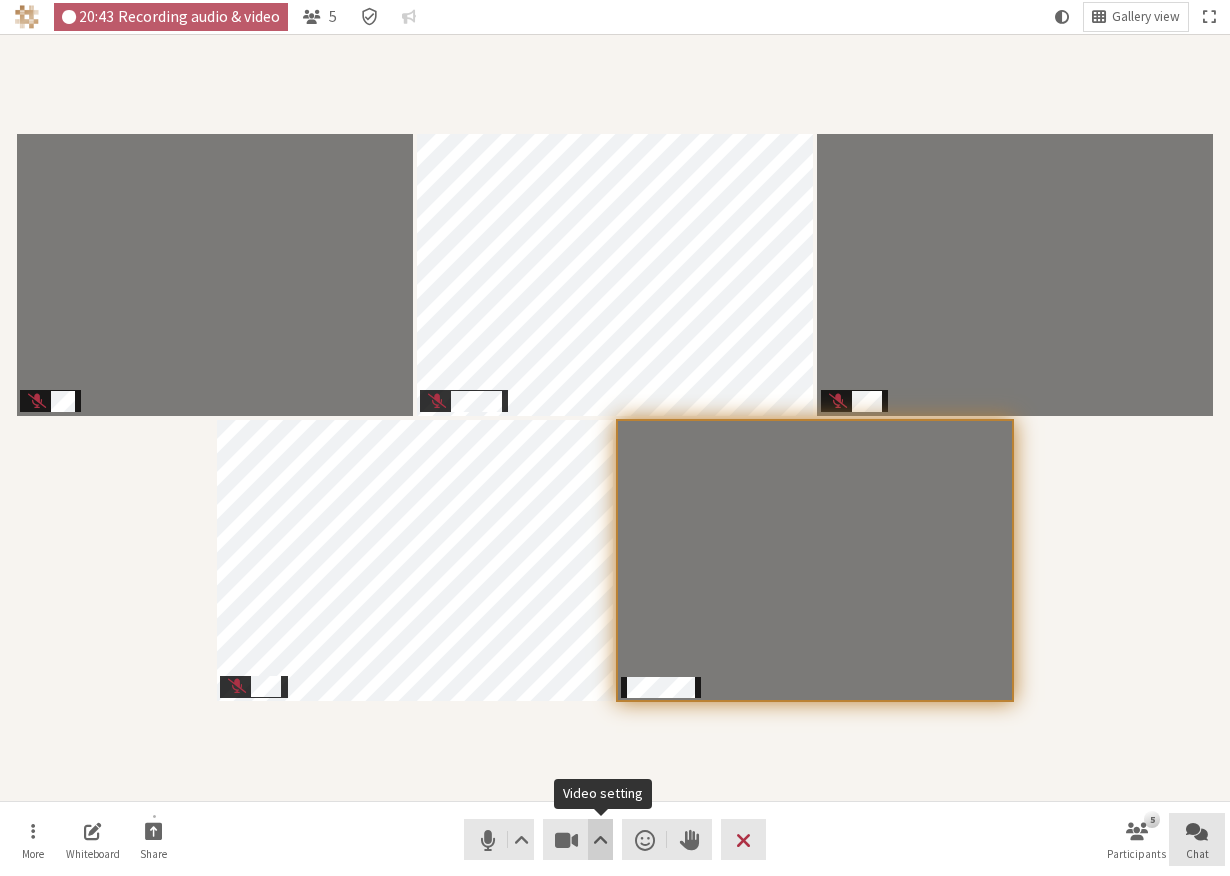 click at bounding box center [600, 840] 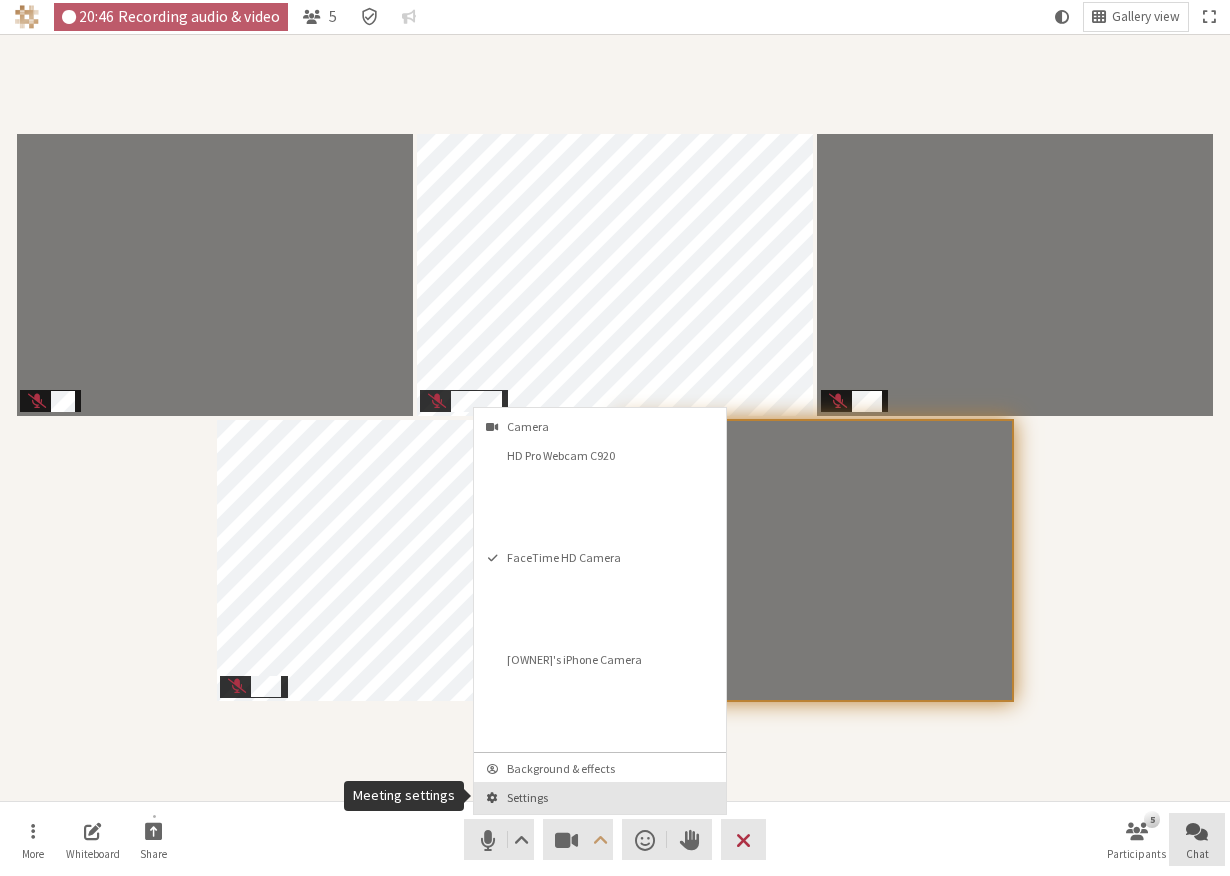 click on "Settings" at bounding box center (612, 797) 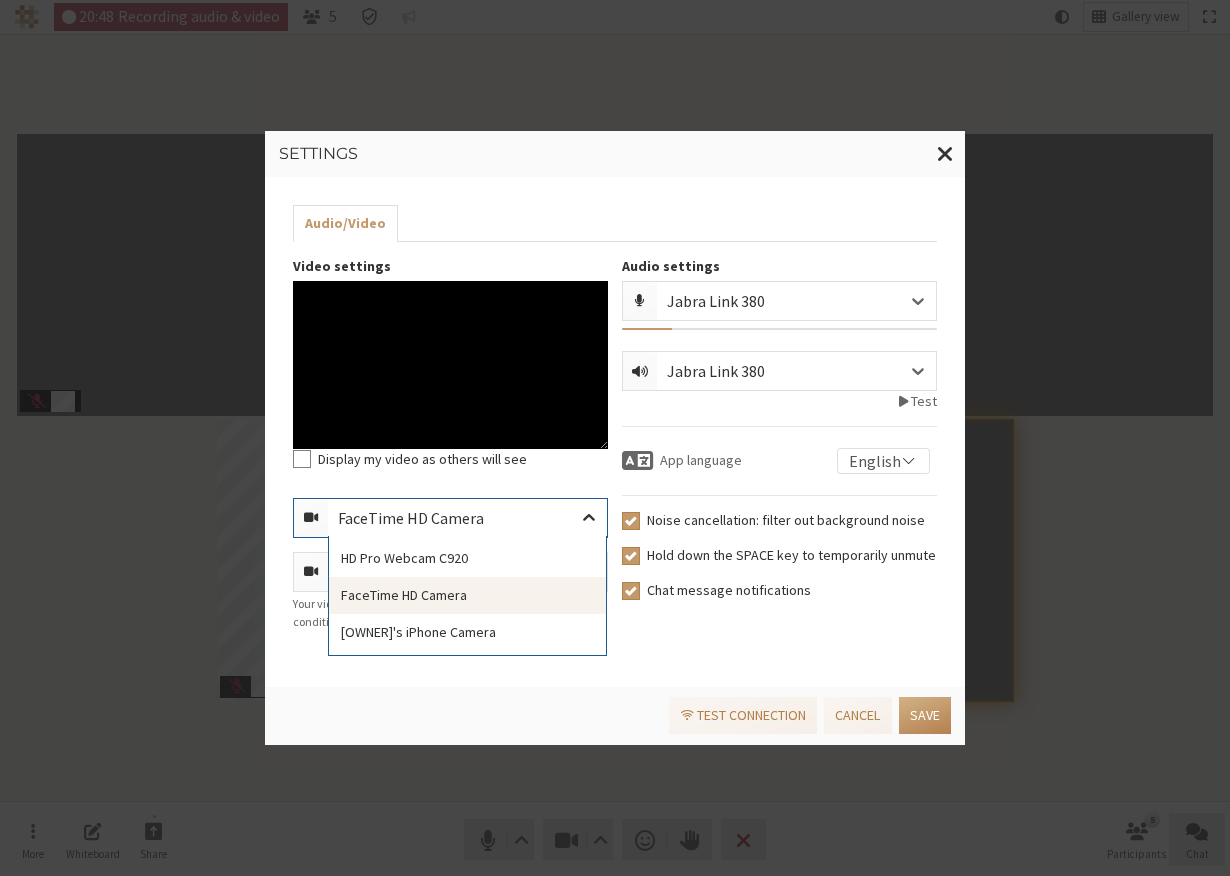 click at bounding box center (589, 518) 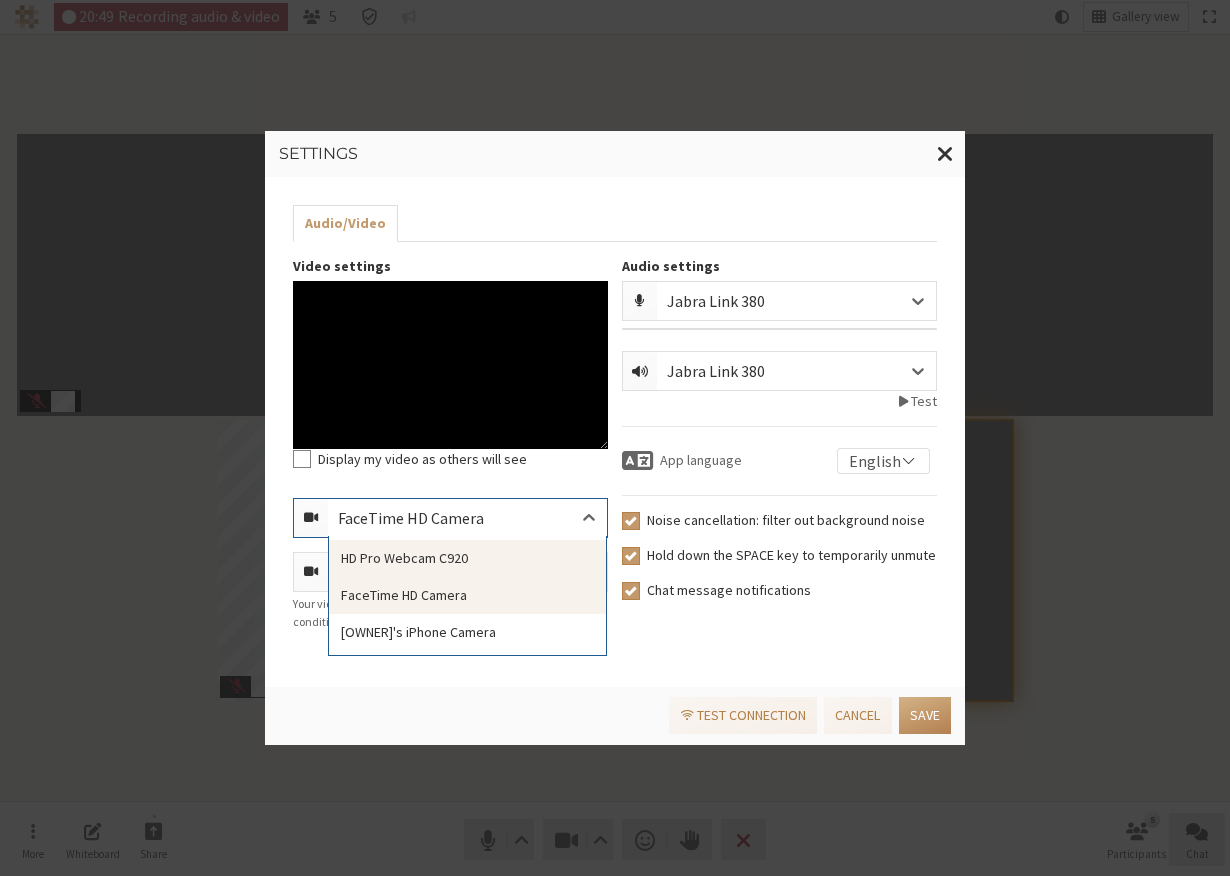 click on "HD Pro Webcam C920" at bounding box center [467, 558] 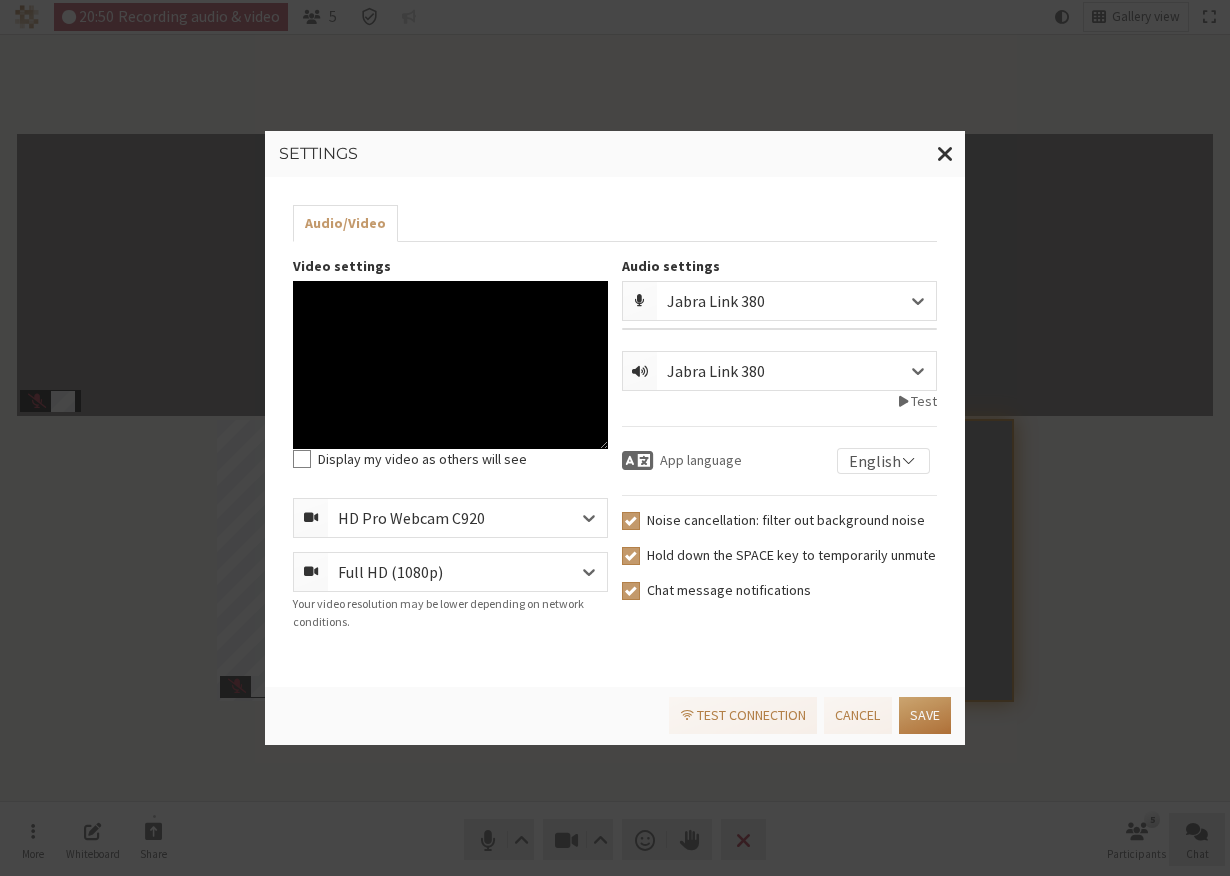 click on "Save" at bounding box center [925, 715] 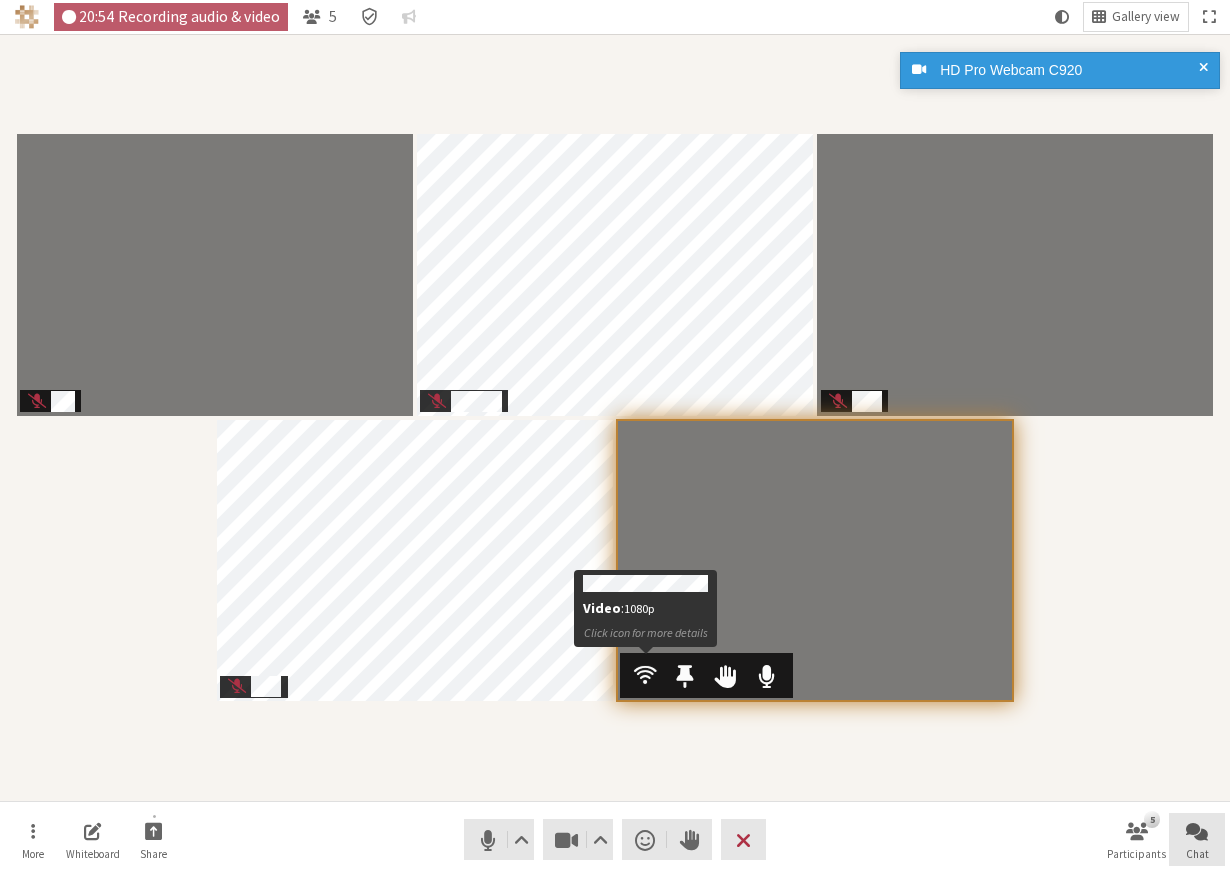 click at bounding box center [645, 675] 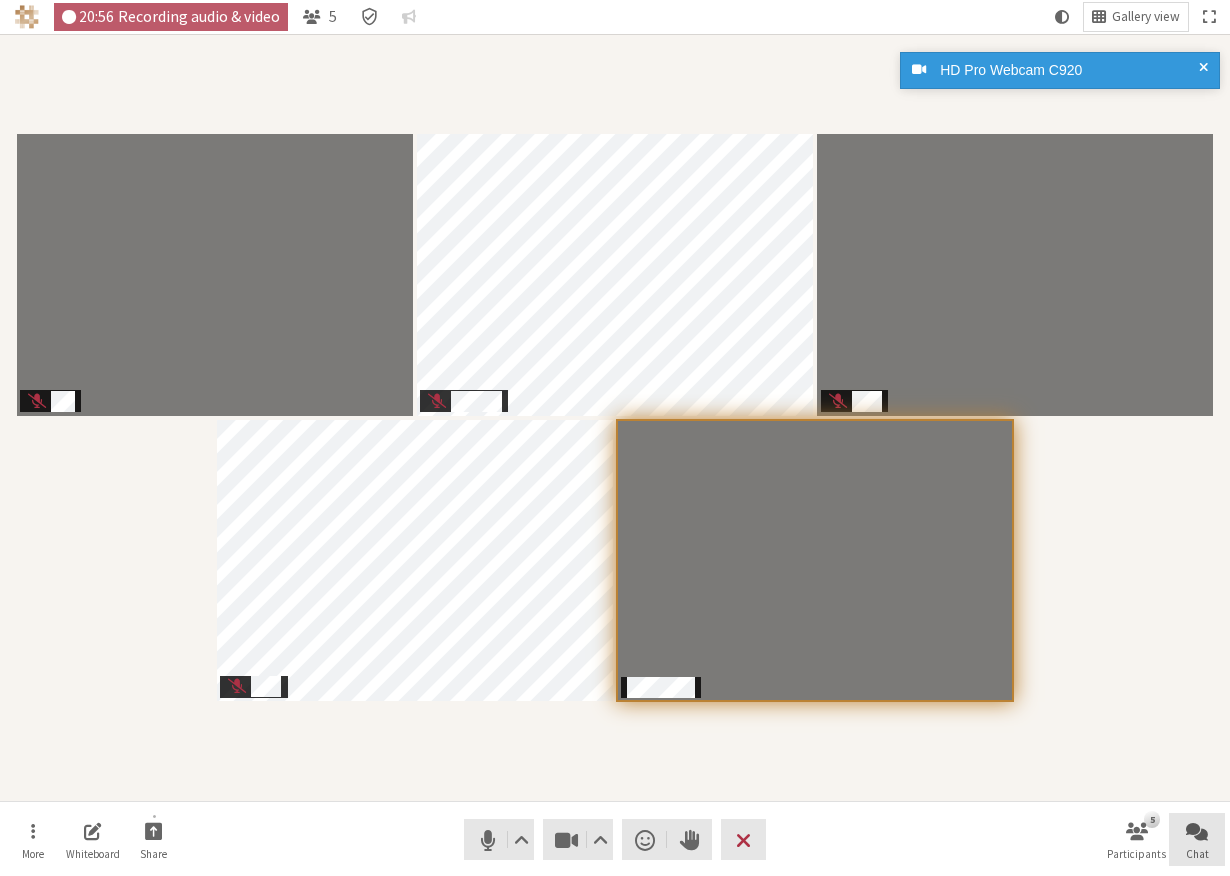 click at bounding box center (615, 417) 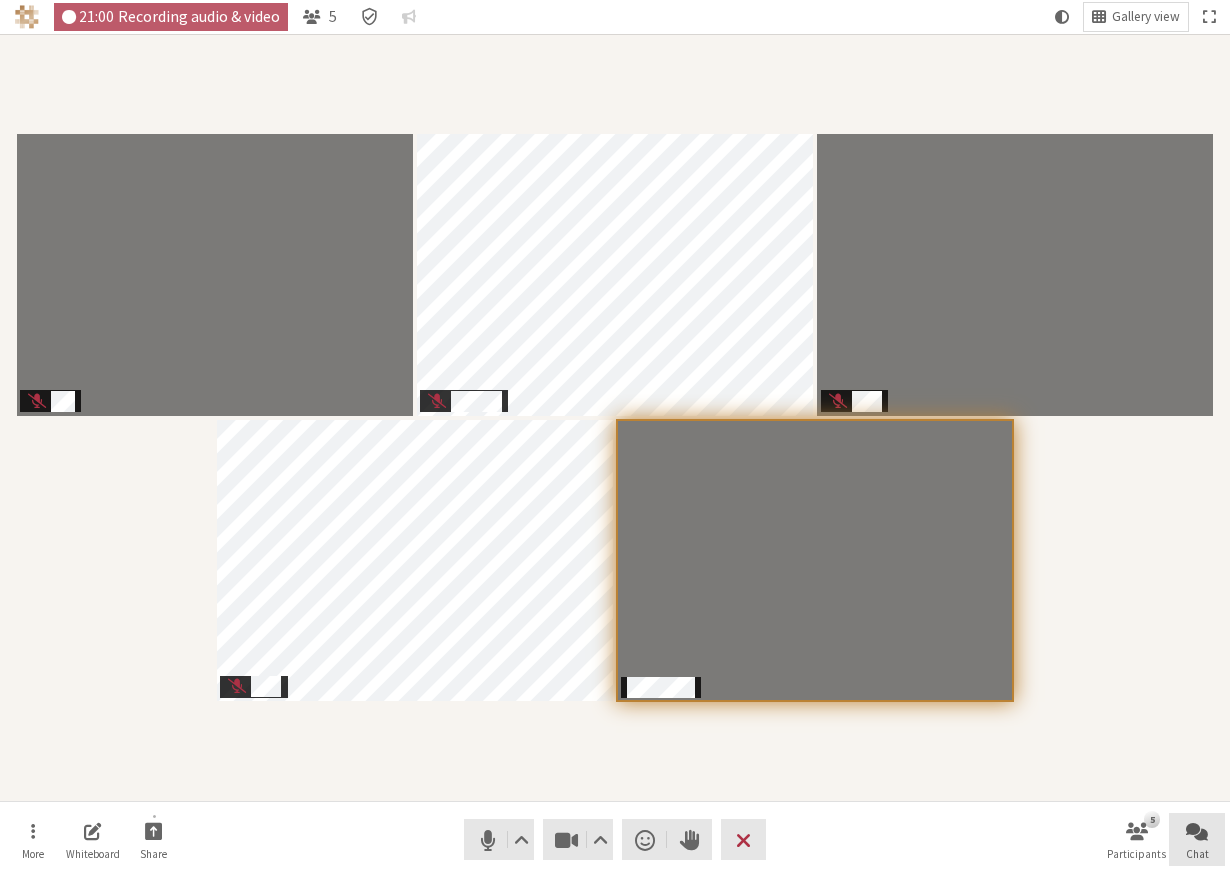 click at bounding box center (615, 417) 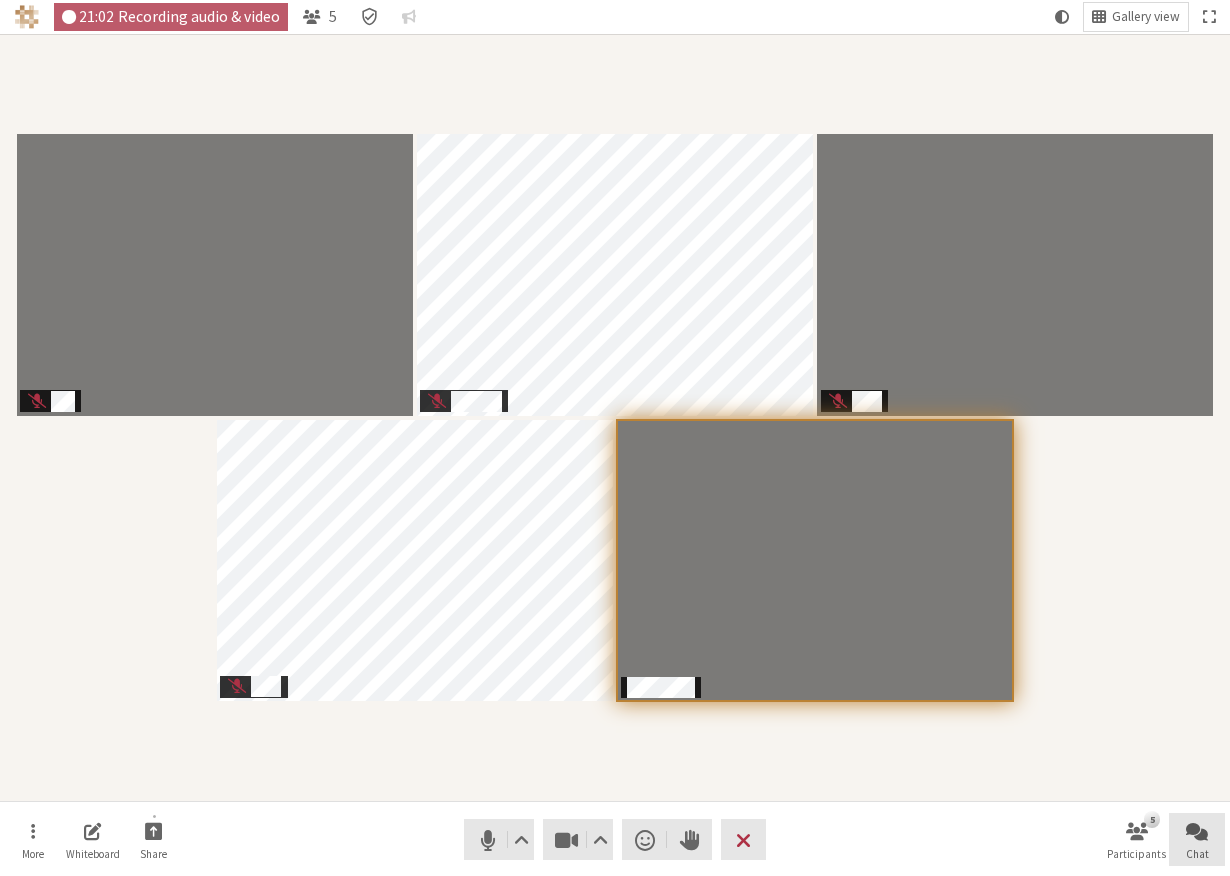 click at bounding box center (615, 417) 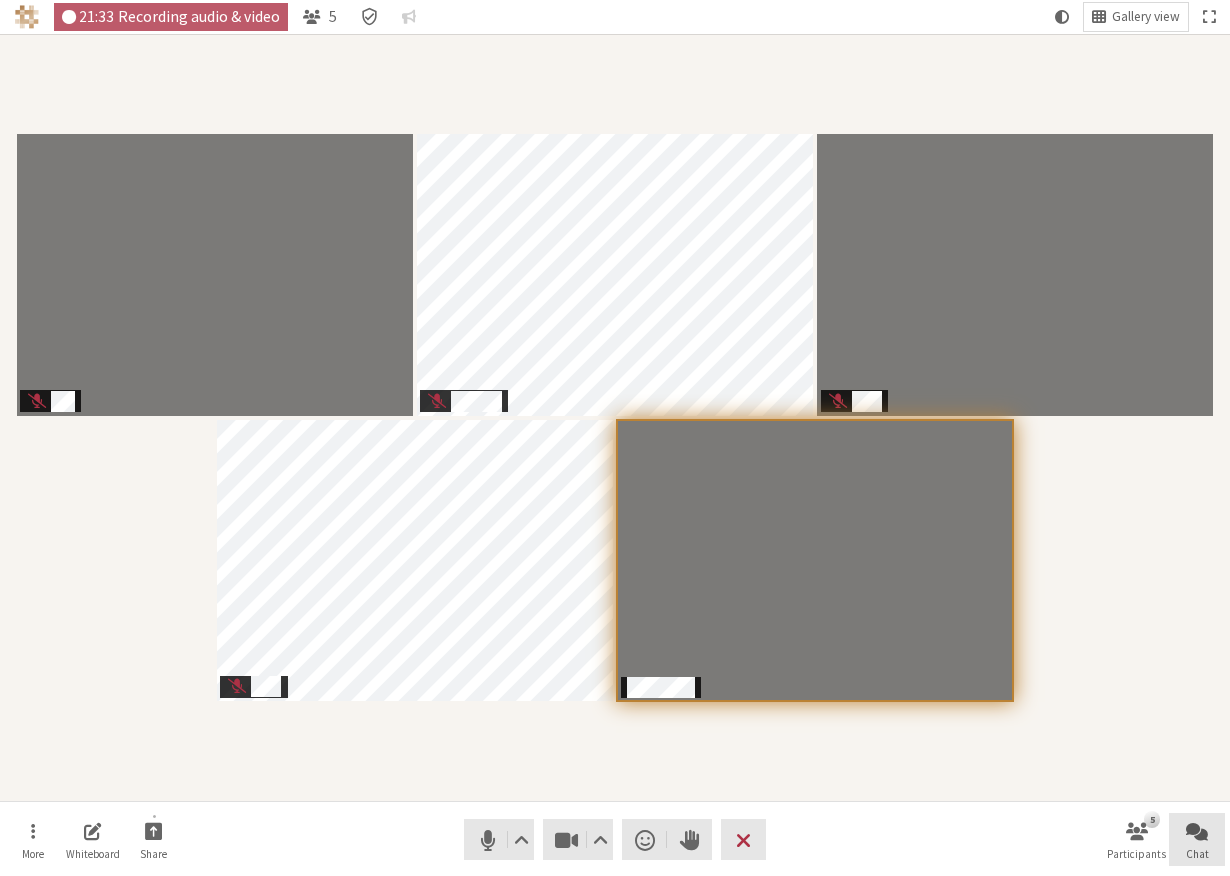 click at bounding box center (615, 417) 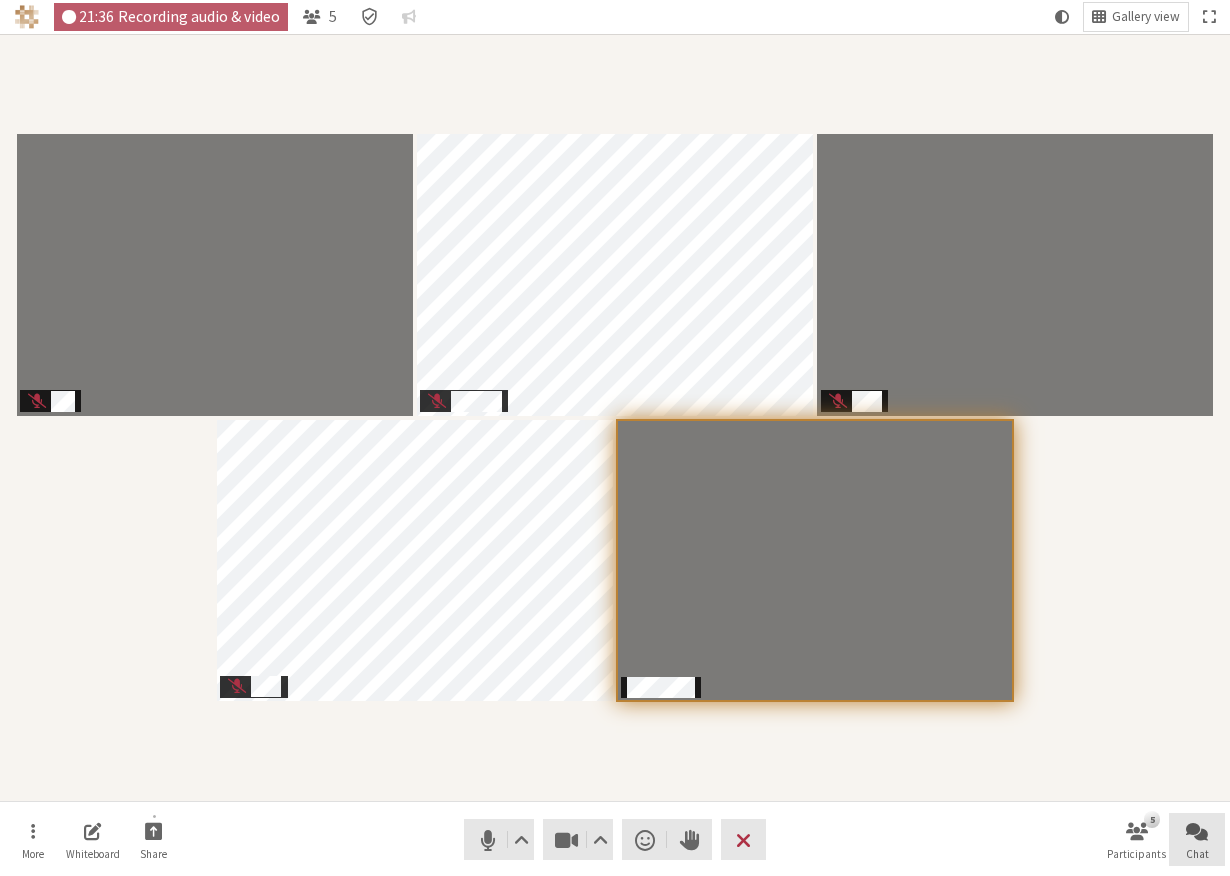 click at bounding box center [615, 417] 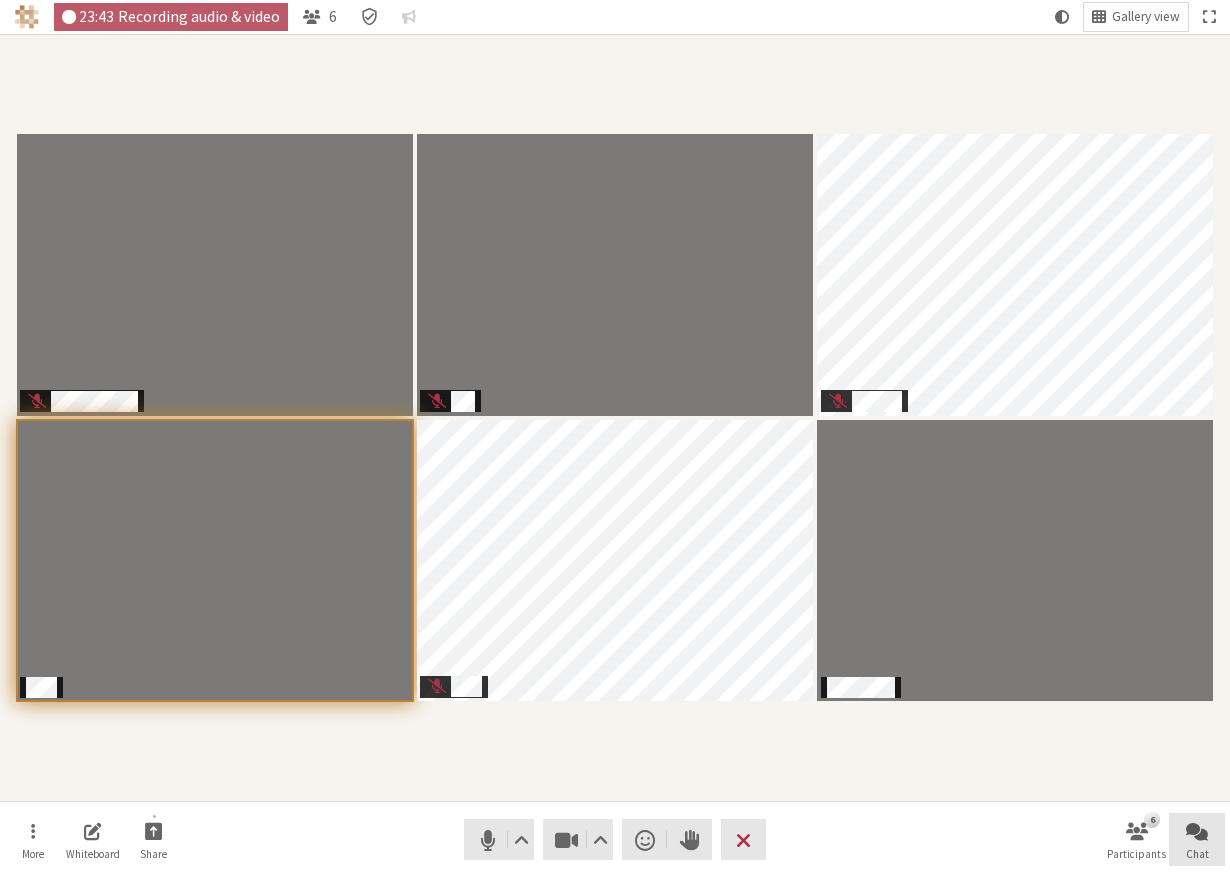 click at bounding box center [615, 417] 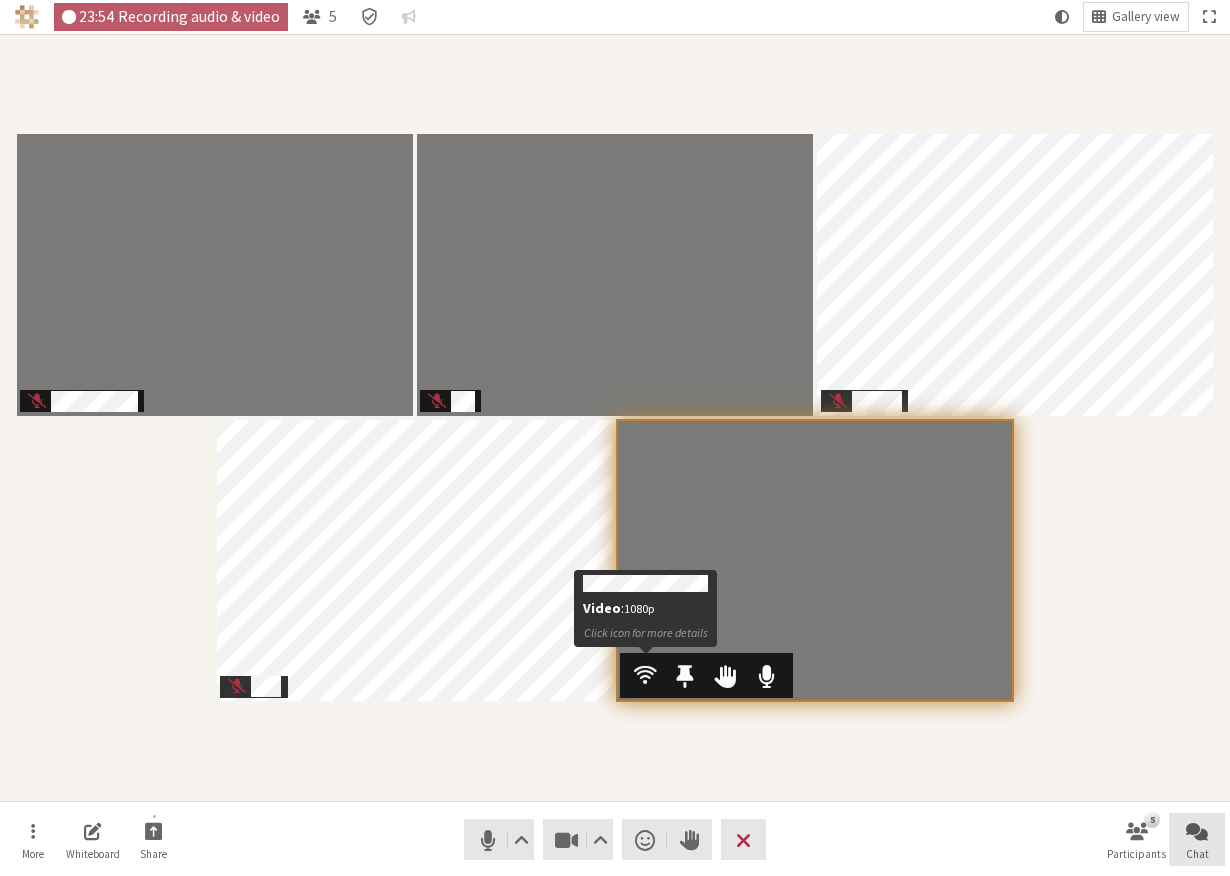 click at bounding box center (645, 675) 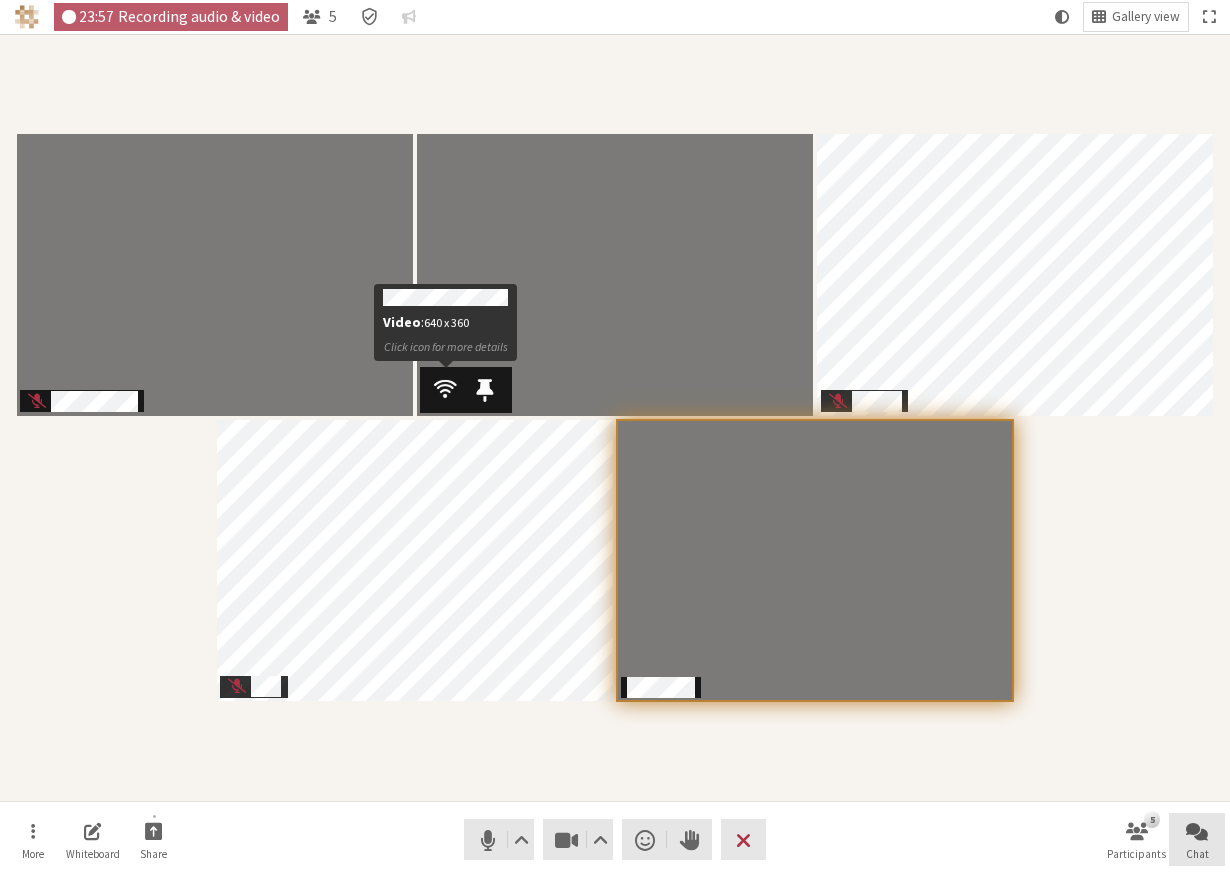 click at bounding box center [445, 389] 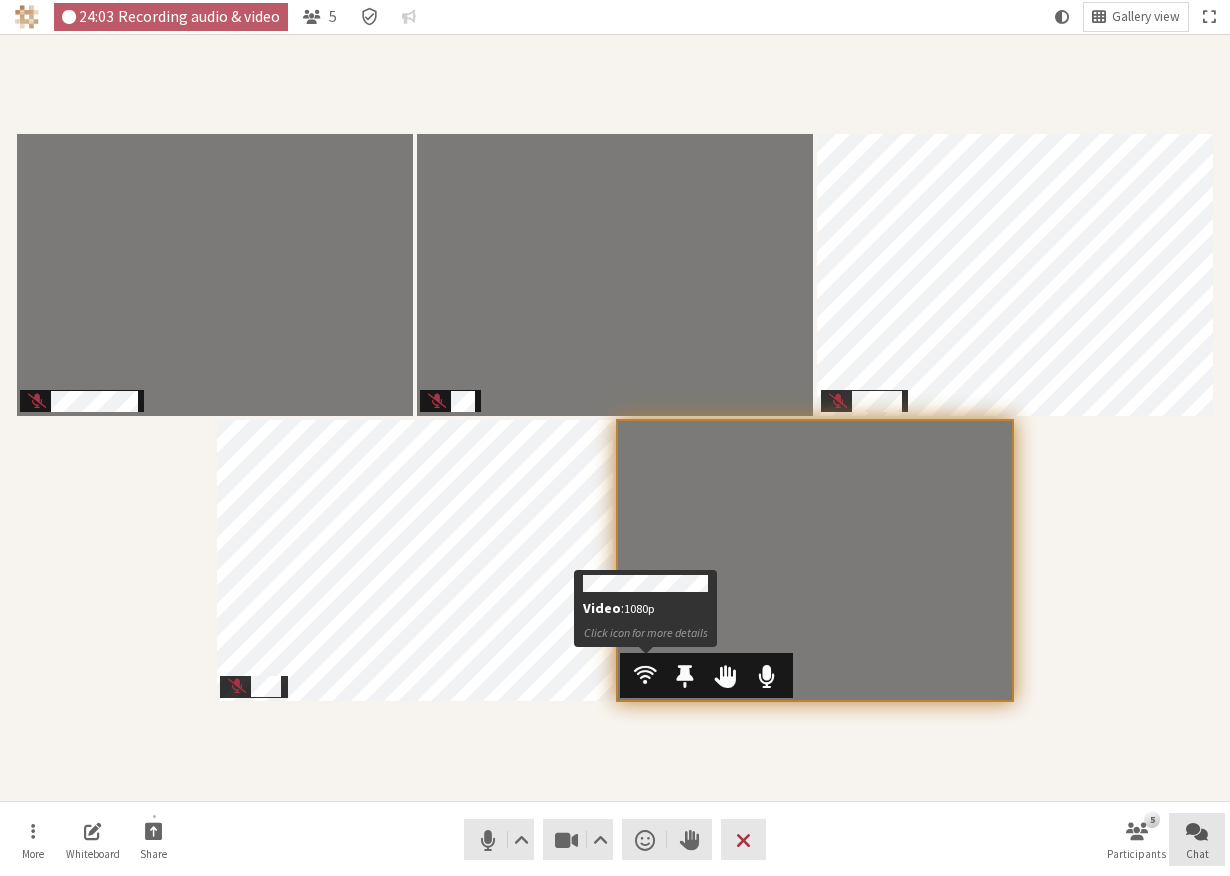 click at bounding box center [645, 675] 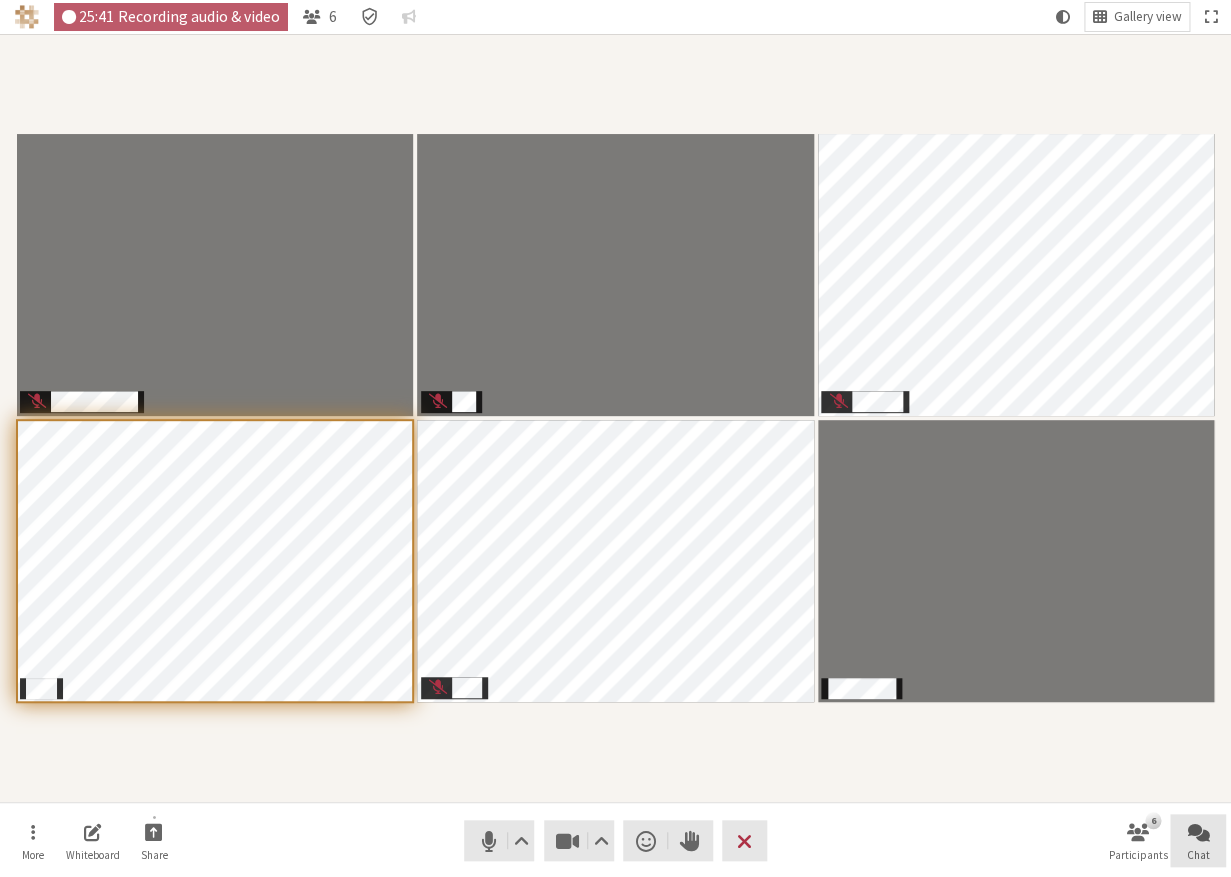 click at bounding box center [615, 418] 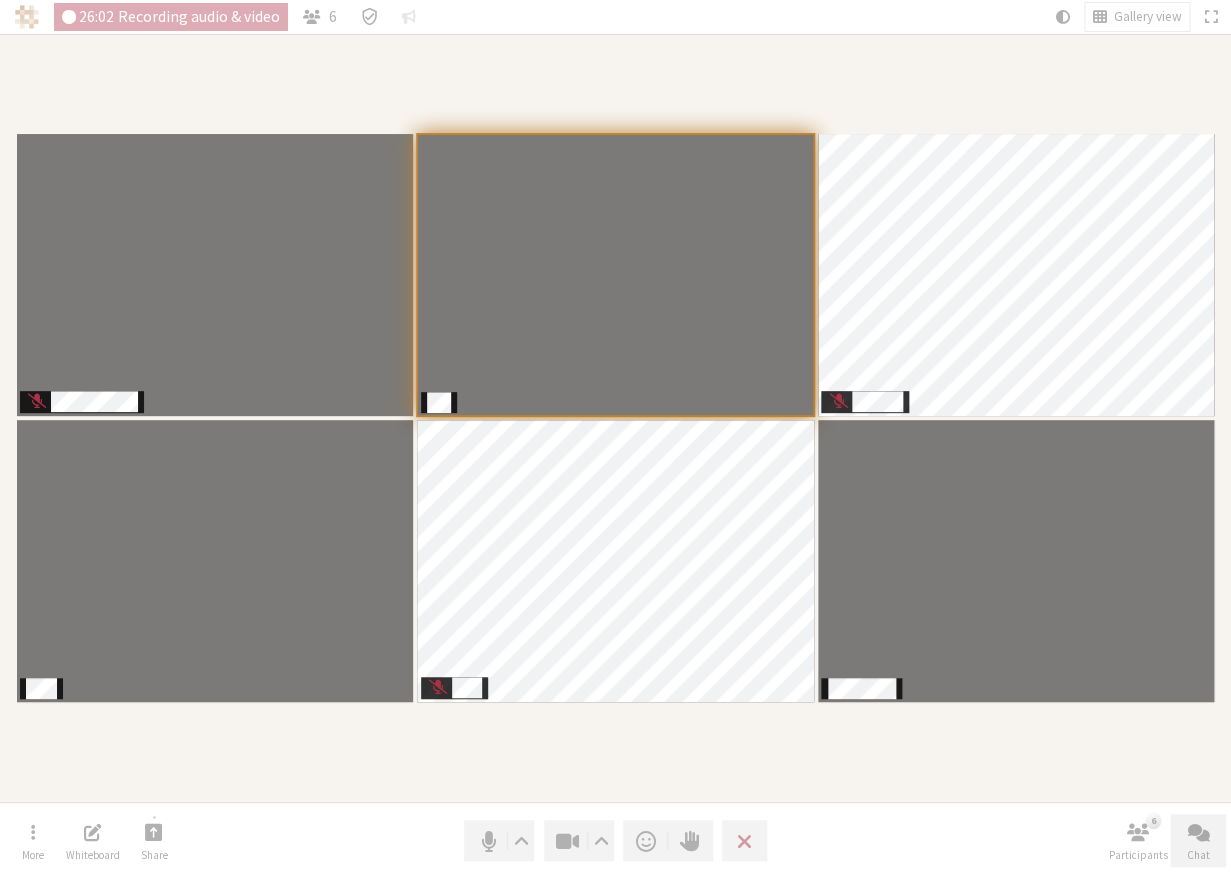 click at bounding box center (615, 418) 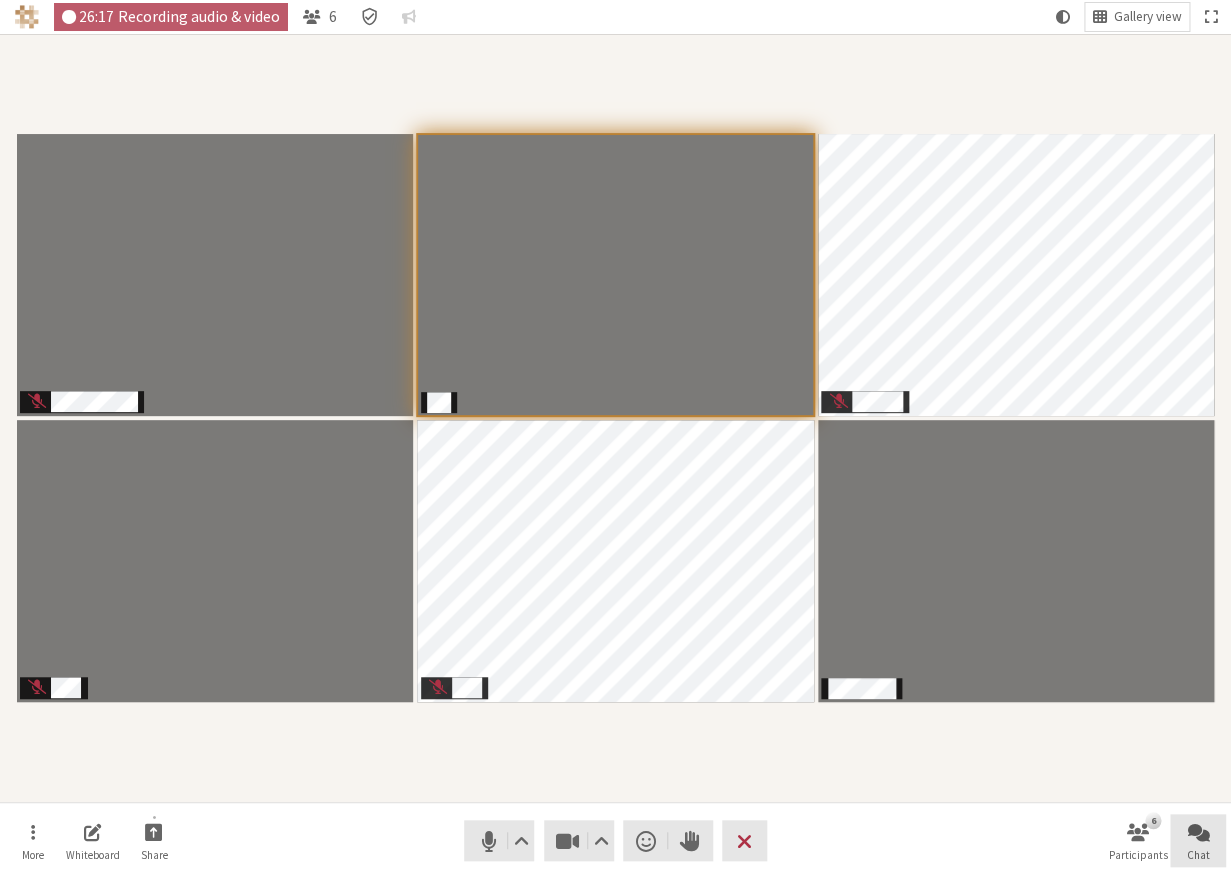 click at bounding box center [615, 418] 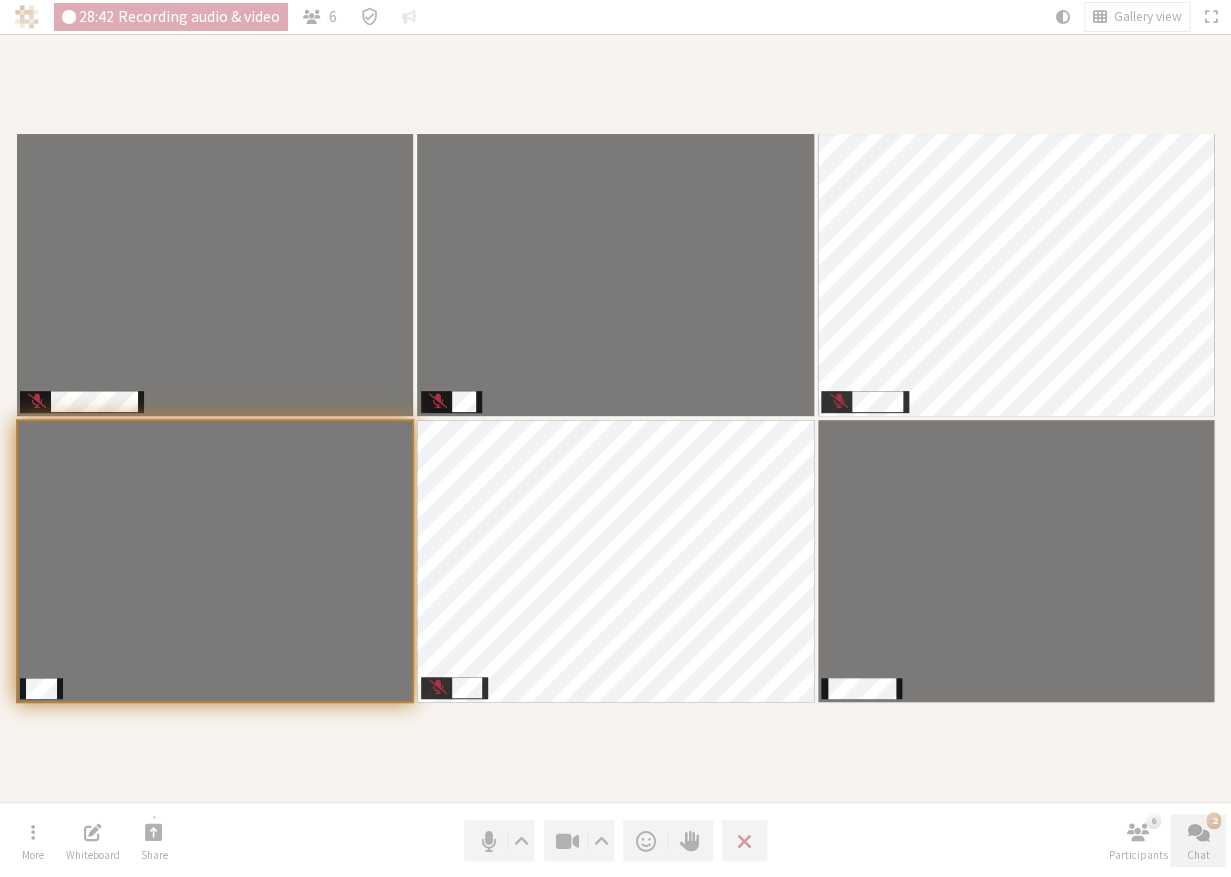 click at bounding box center (615, 418) 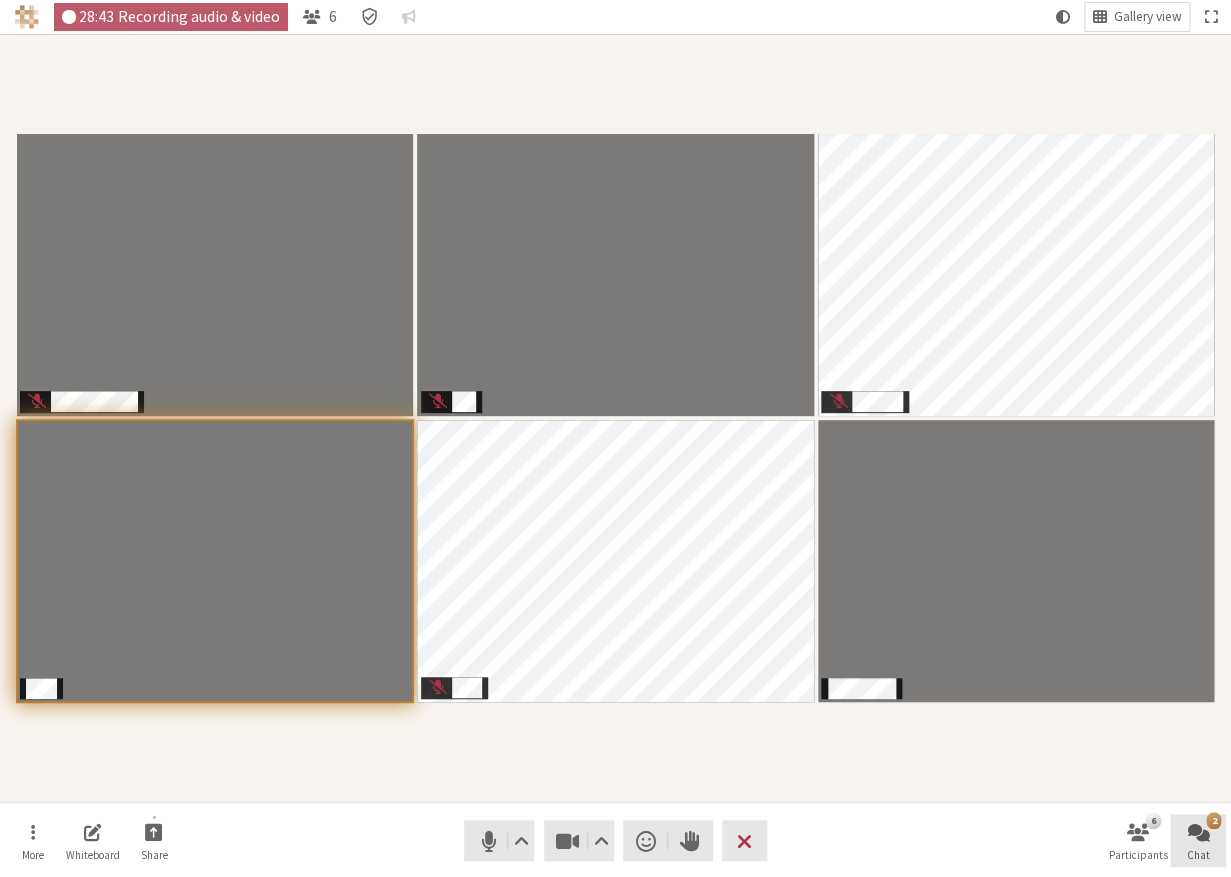 click at bounding box center (615, 418) 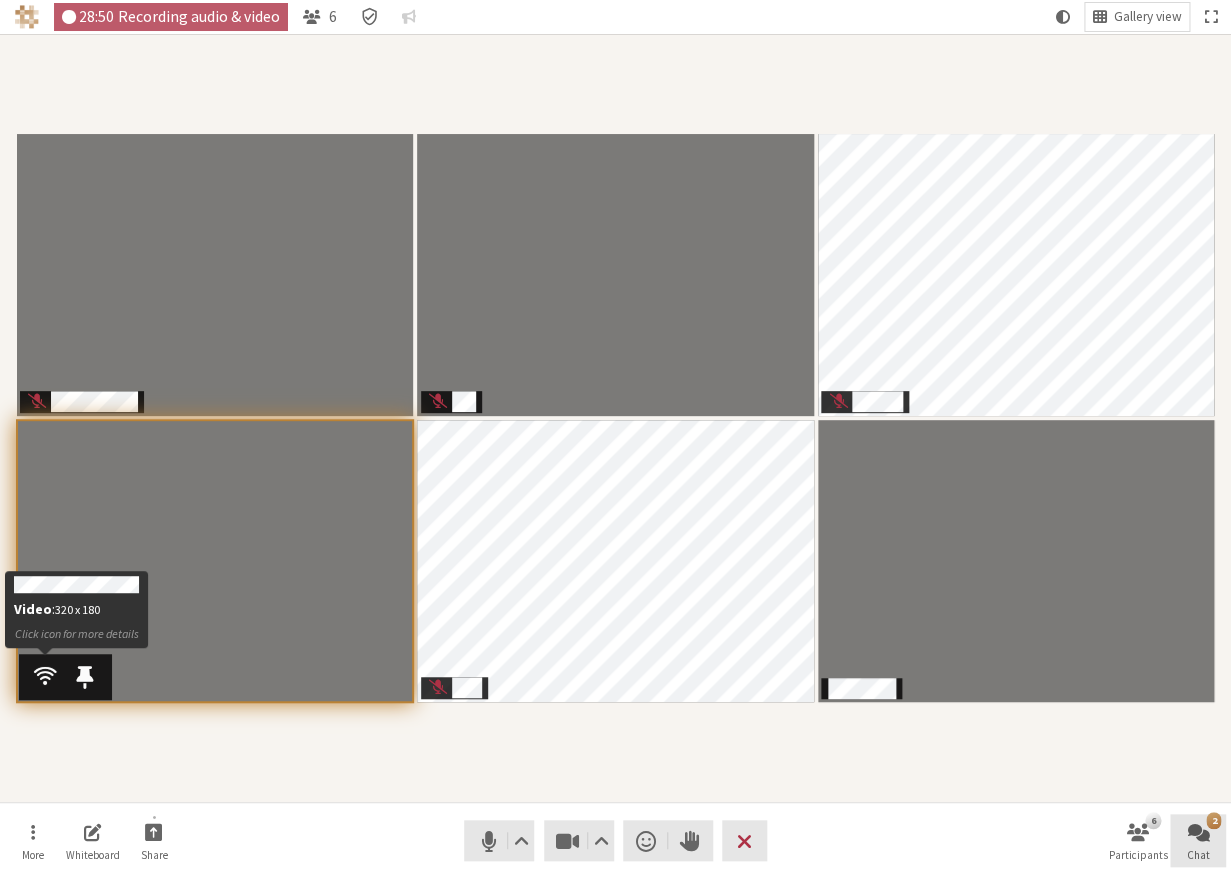 click at bounding box center (45, 676) 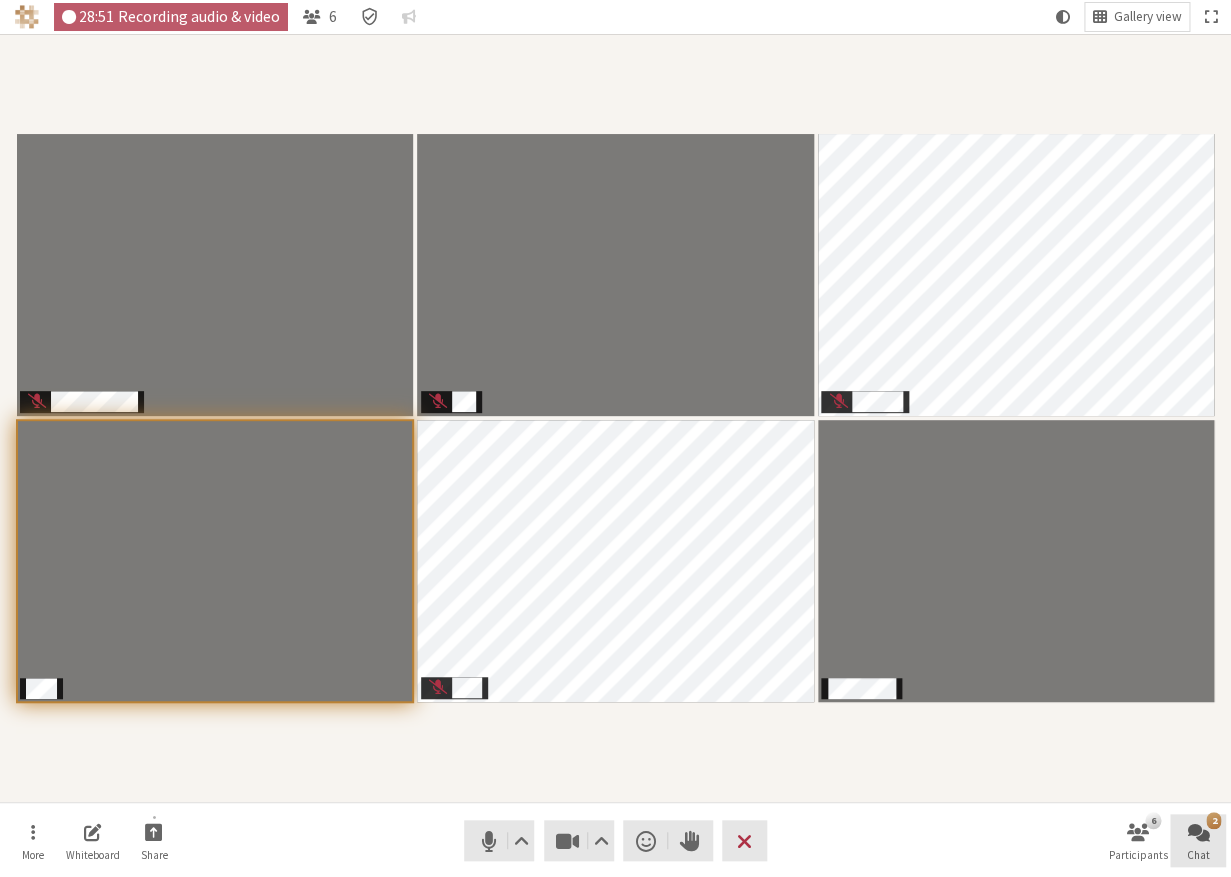click at bounding box center (615, 418) 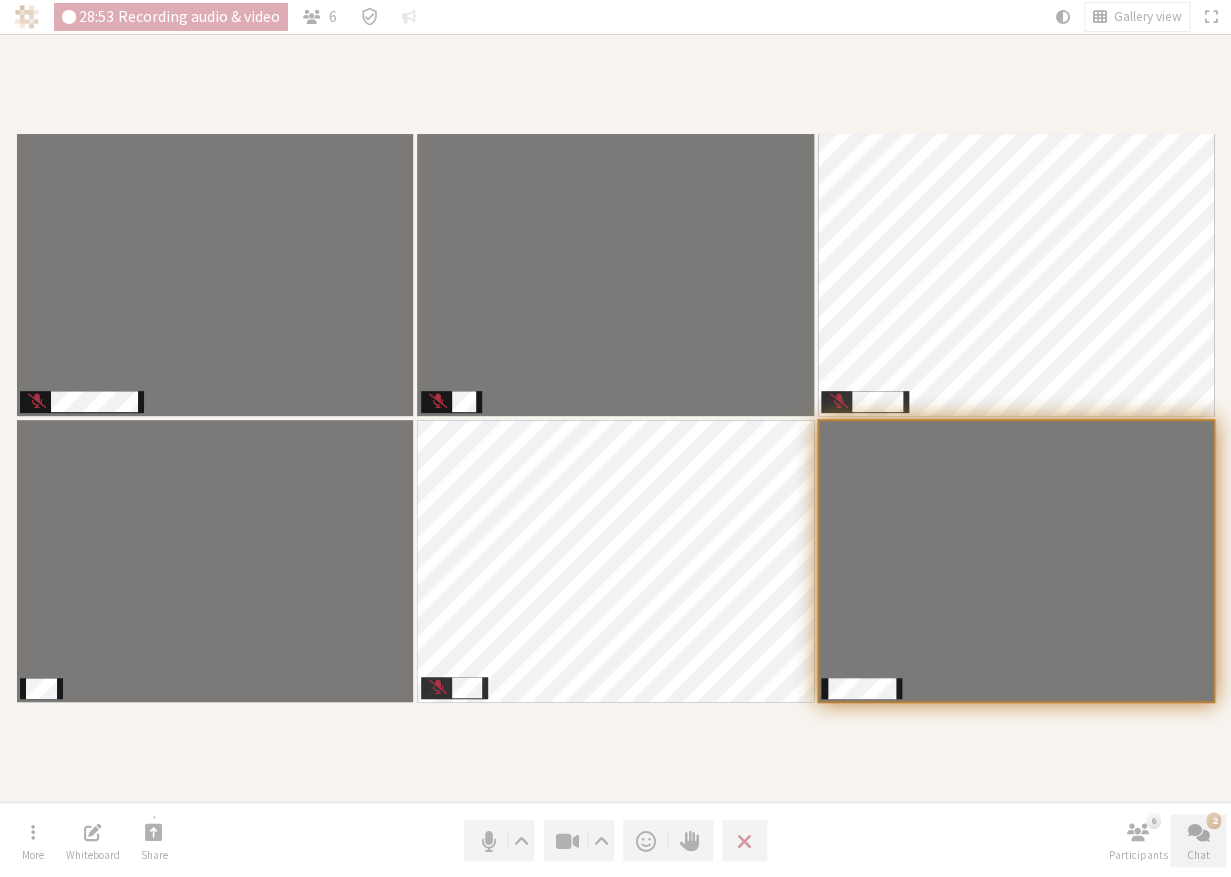 click at bounding box center [615, 418] 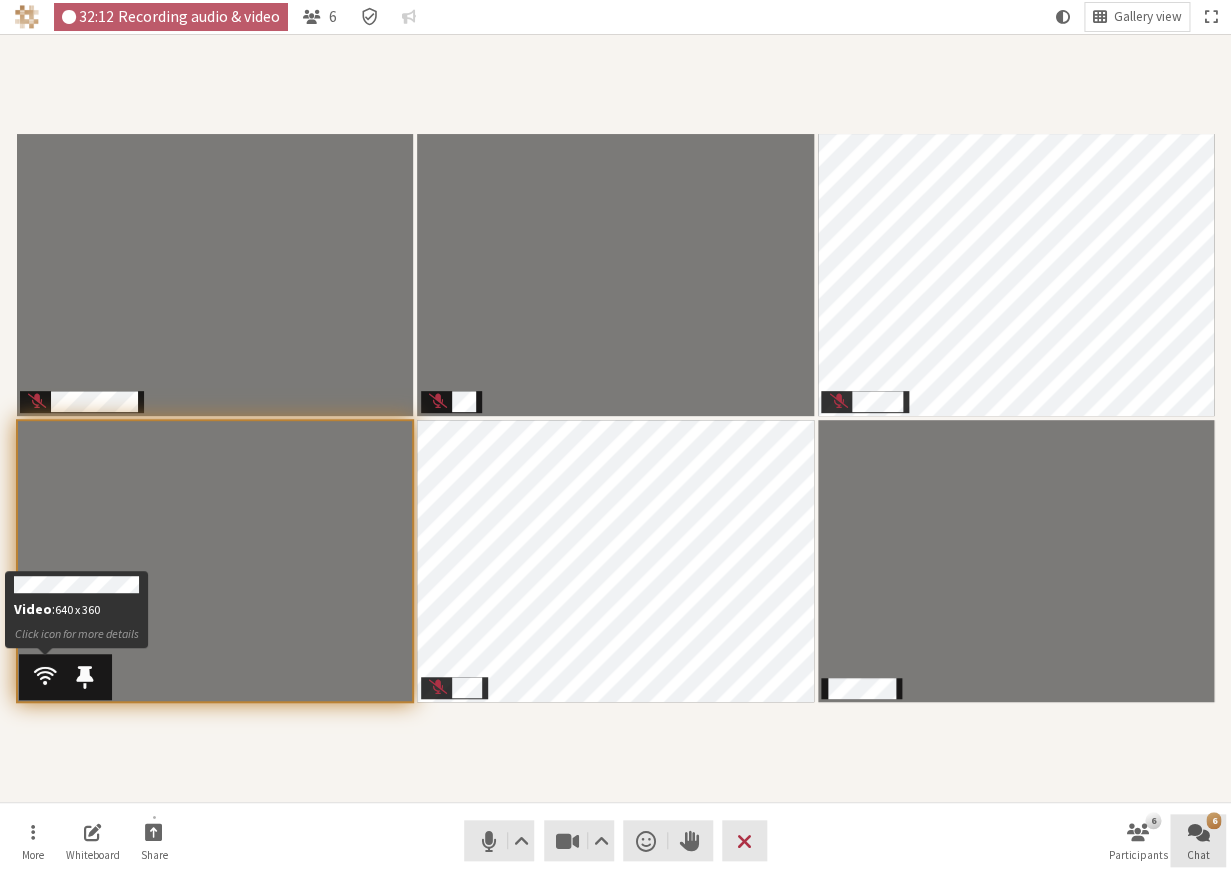 click at bounding box center [45, 676] 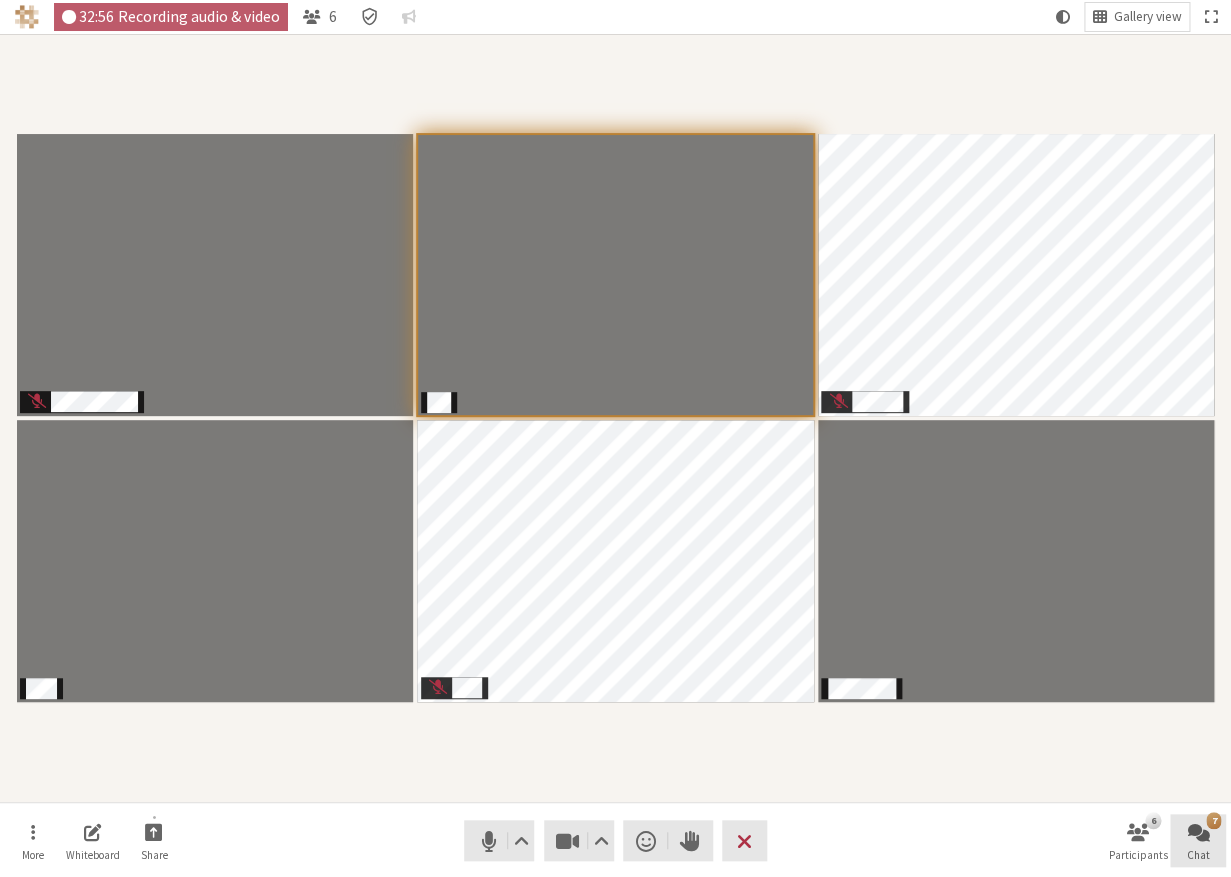 click at bounding box center (1198, 831) 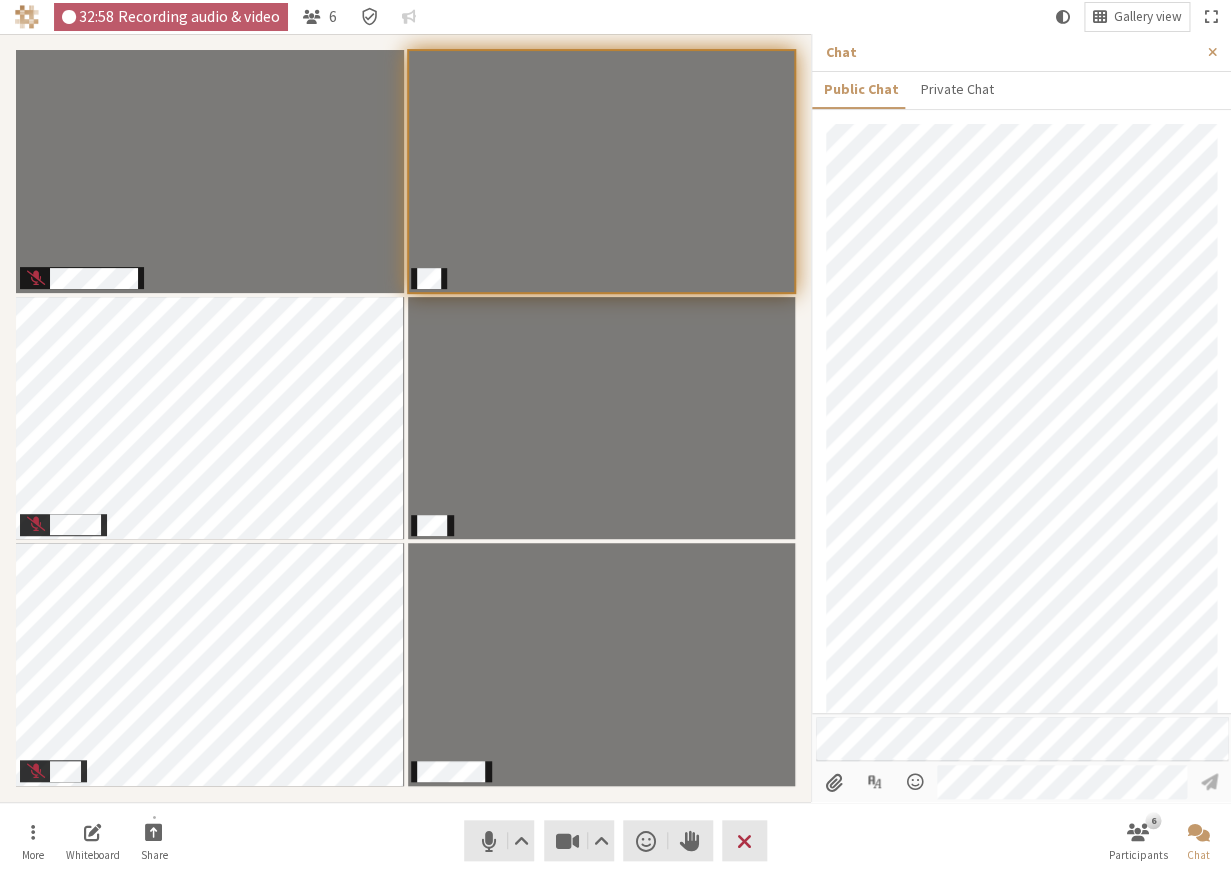 scroll, scrollTop: 566, scrollLeft: 0, axis: vertical 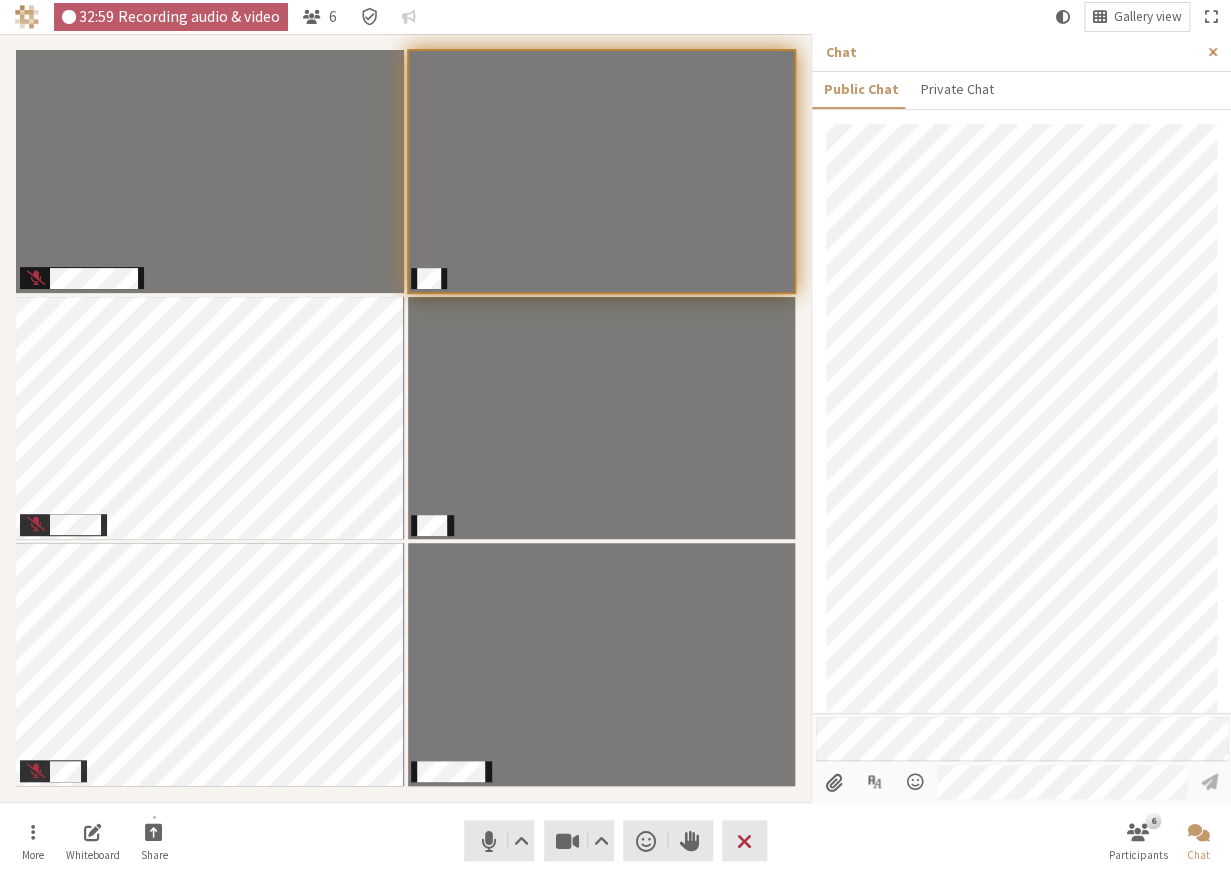 click at bounding box center [1212, 52] 